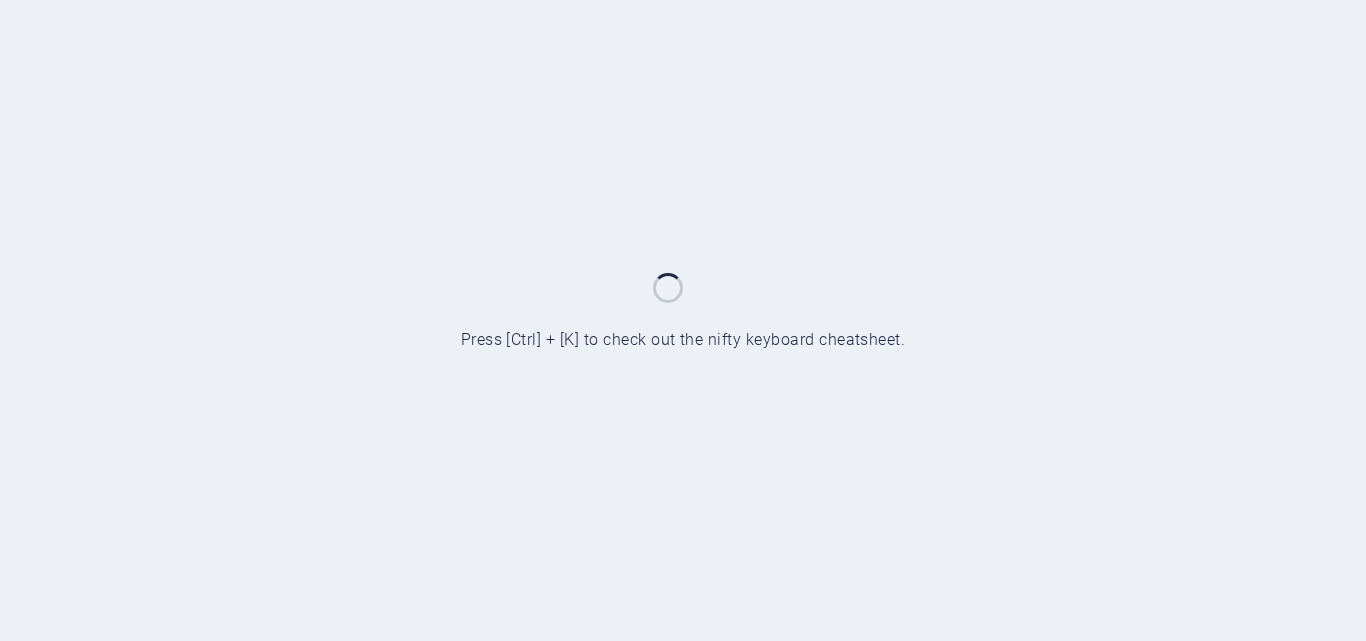 scroll, scrollTop: 0, scrollLeft: 0, axis: both 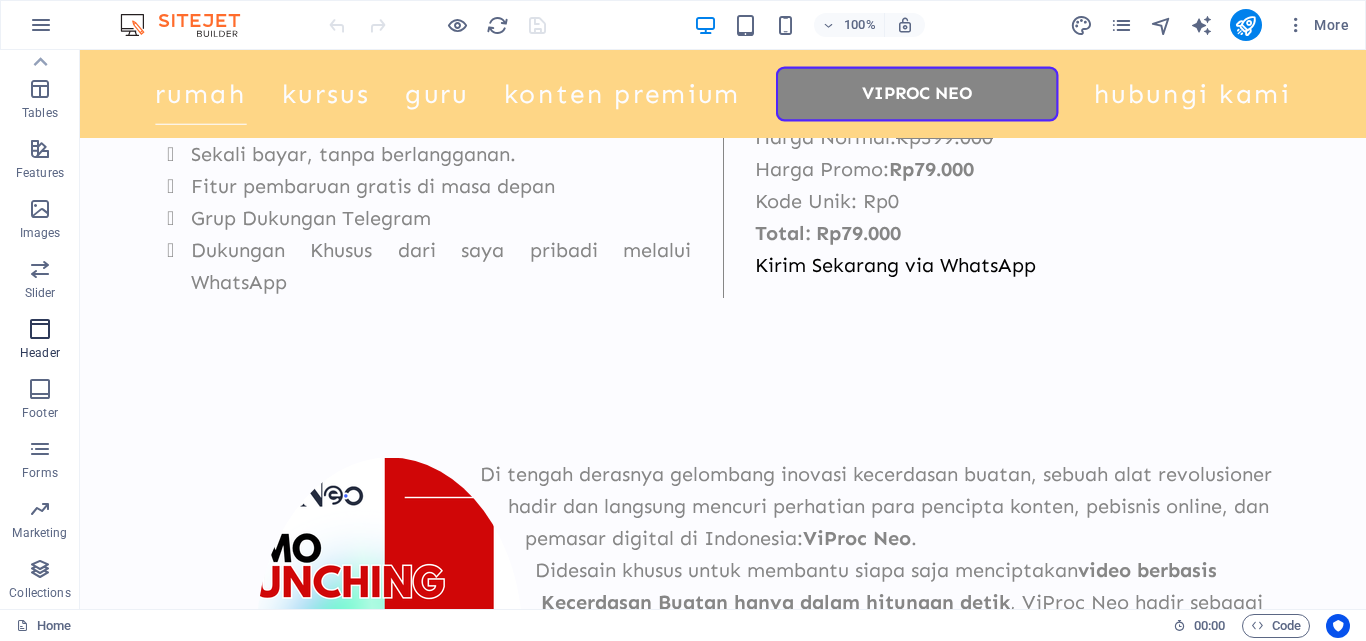 click on "Header" at bounding box center [40, 353] 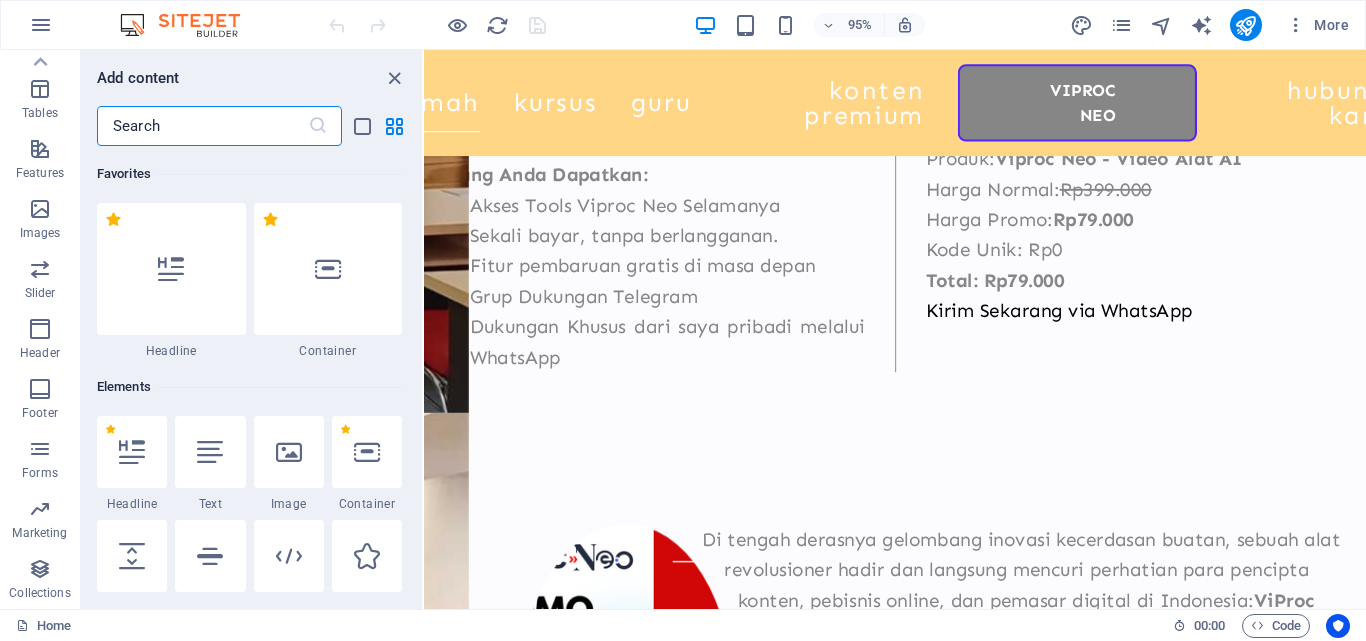 scroll, scrollTop: 12042, scrollLeft: 0, axis: vertical 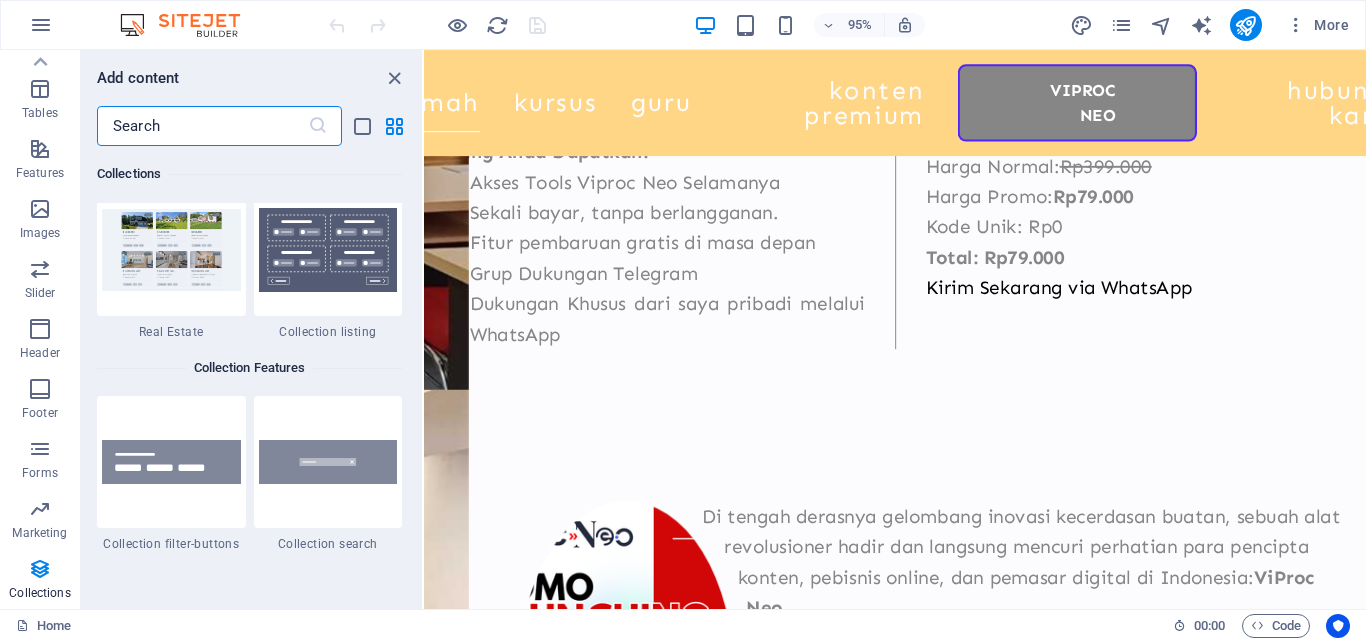 click at bounding box center (202, 126) 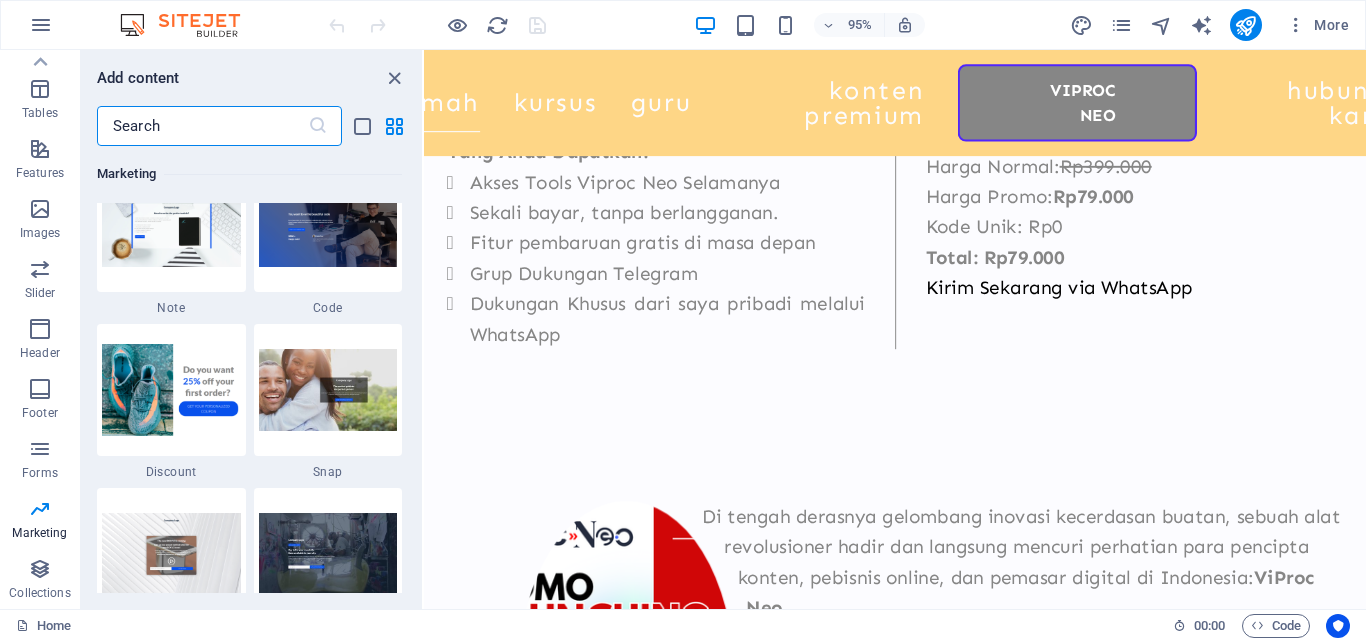 scroll, scrollTop: 17465, scrollLeft: 0, axis: vertical 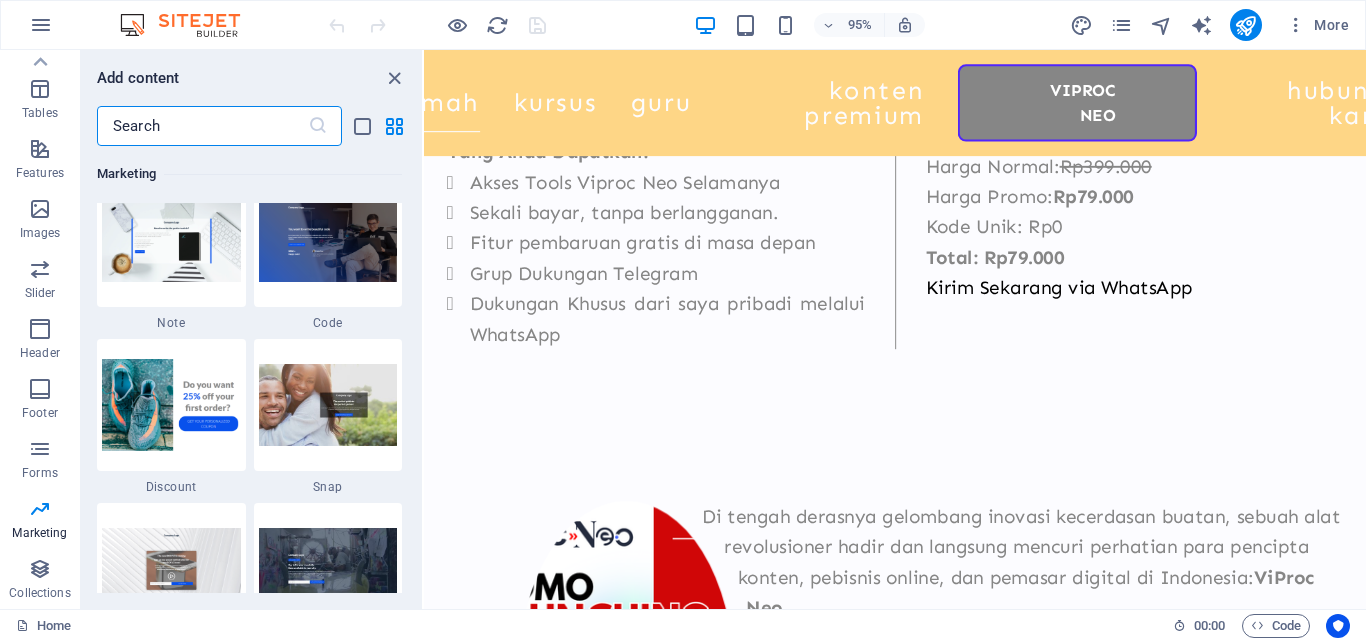 click at bounding box center [202, 126] 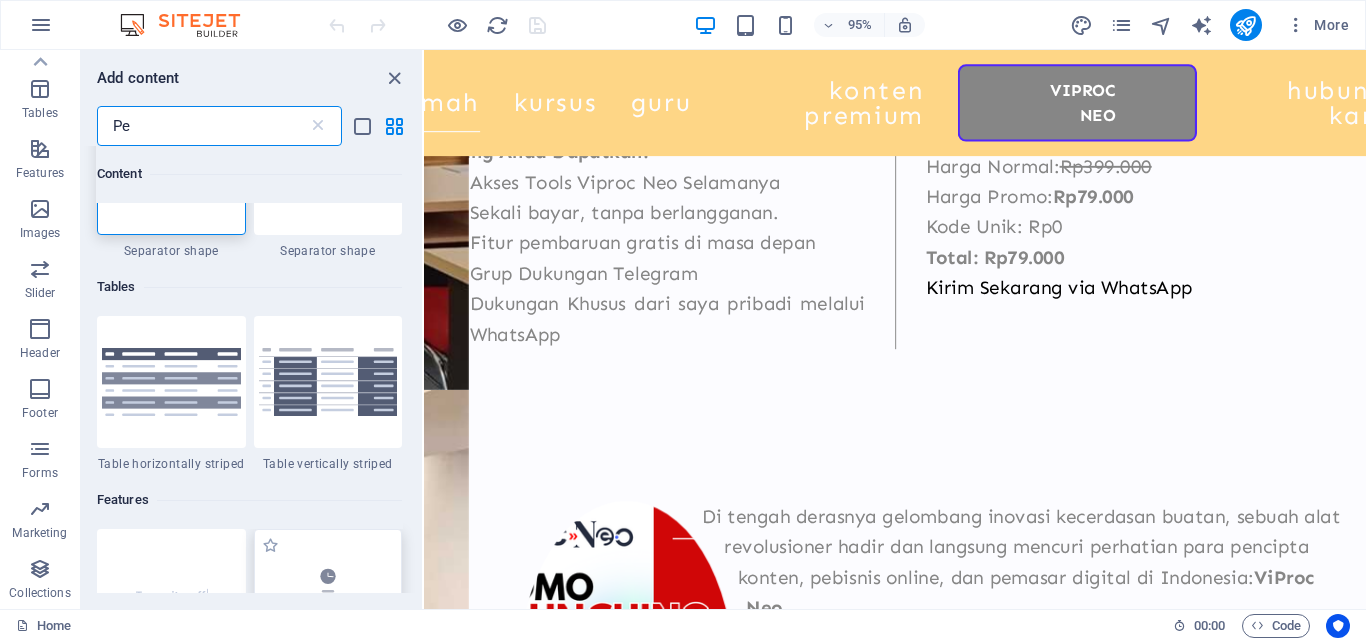scroll, scrollTop: 0, scrollLeft: 0, axis: both 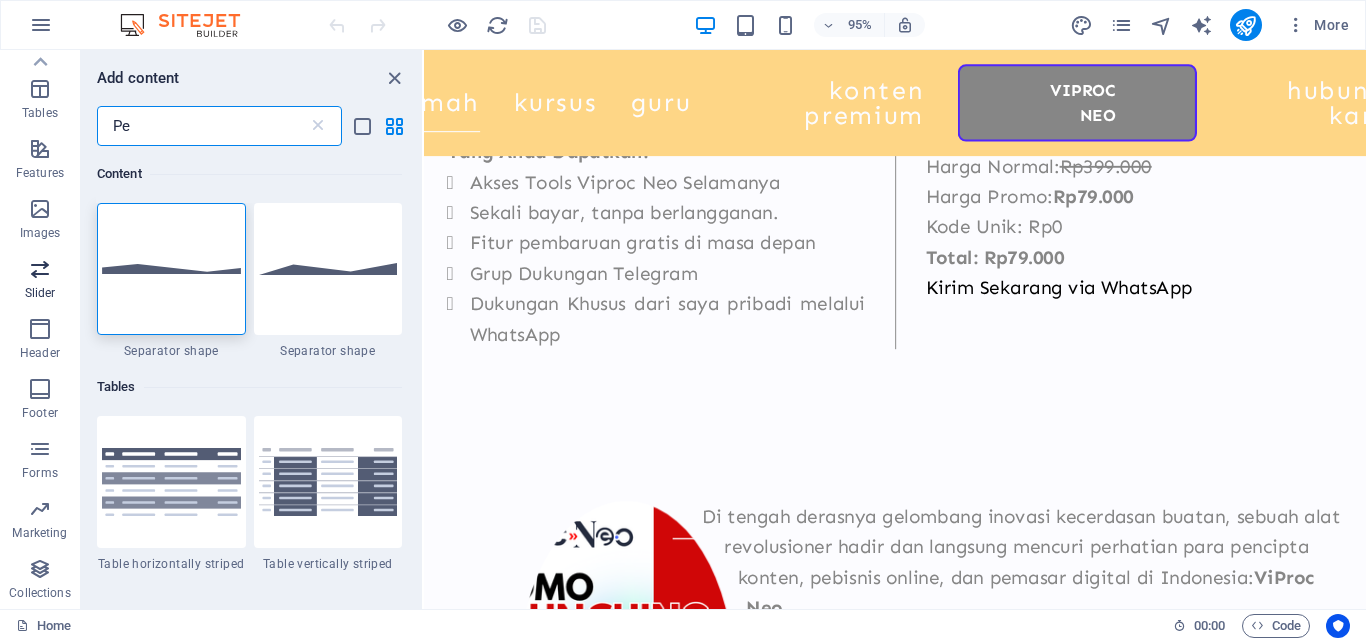 type on "Pe" 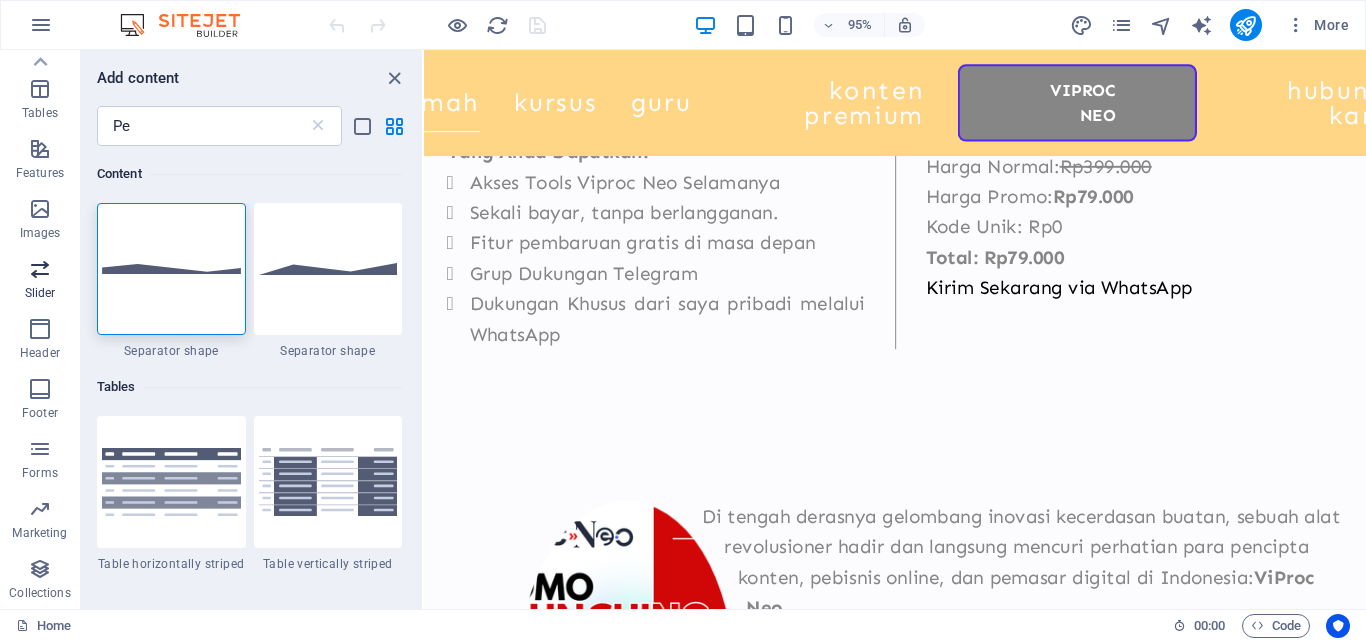 click on "Slider" at bounding box center [40, 293] 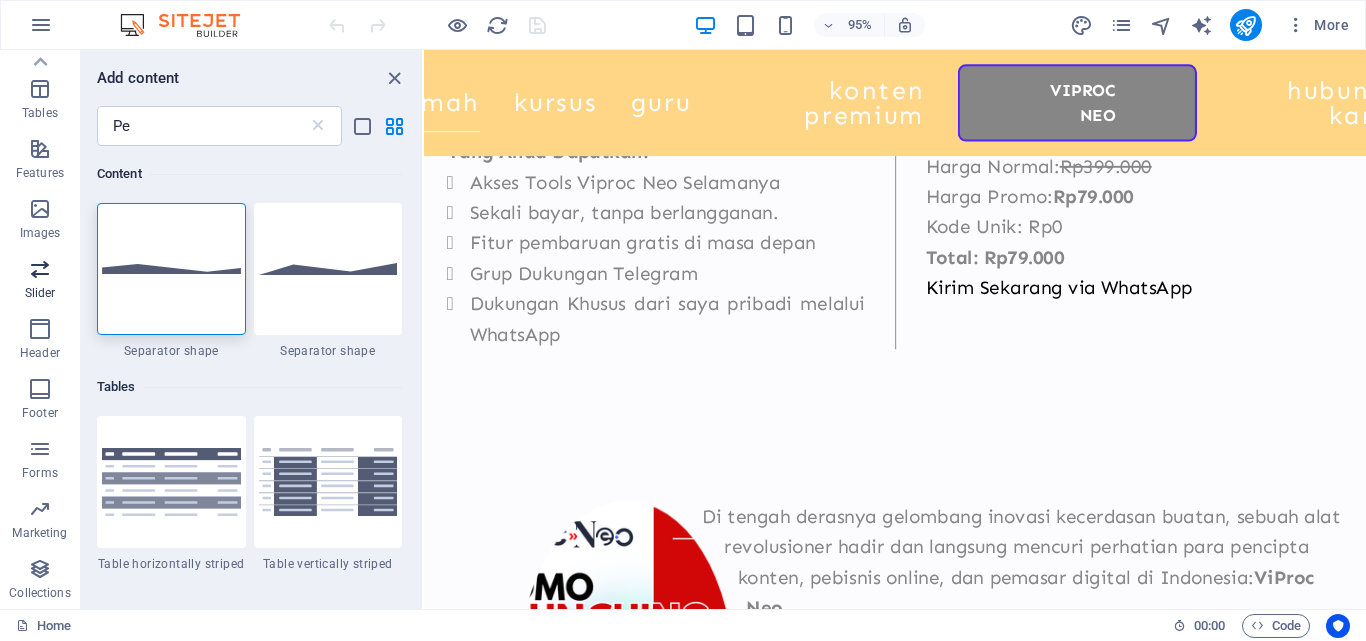 type 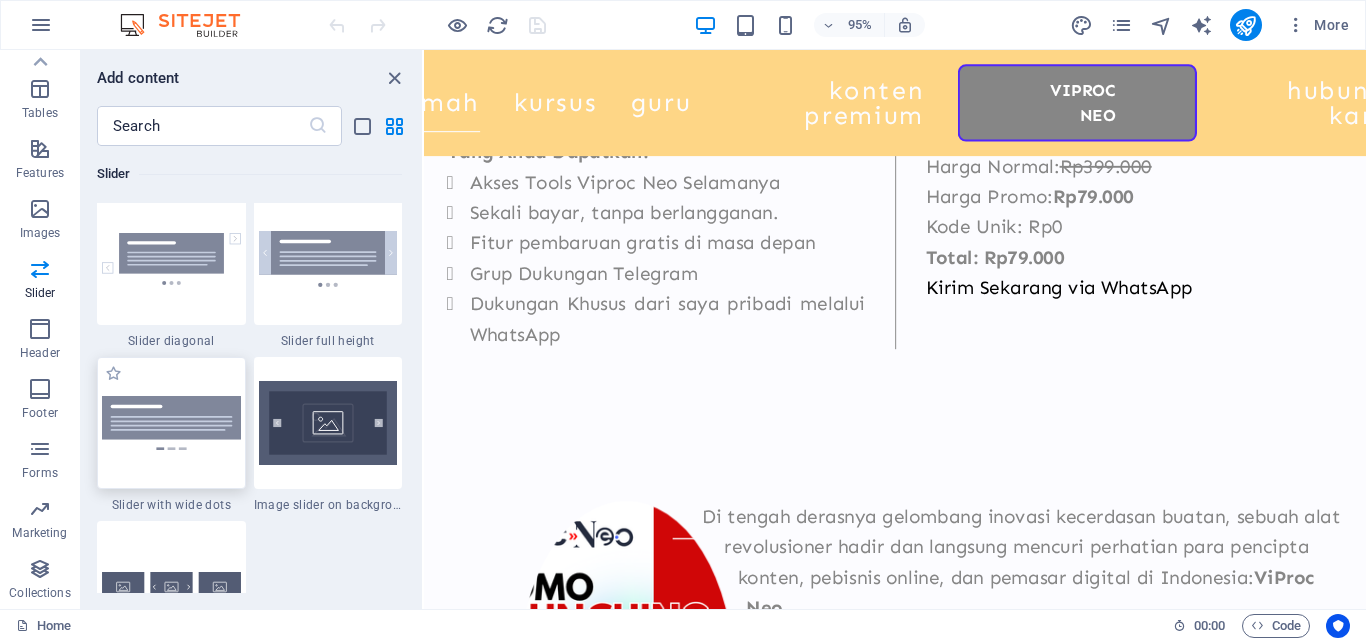 scroll, scrollTop: 11537, scrollLeft: 0, axis: vertical 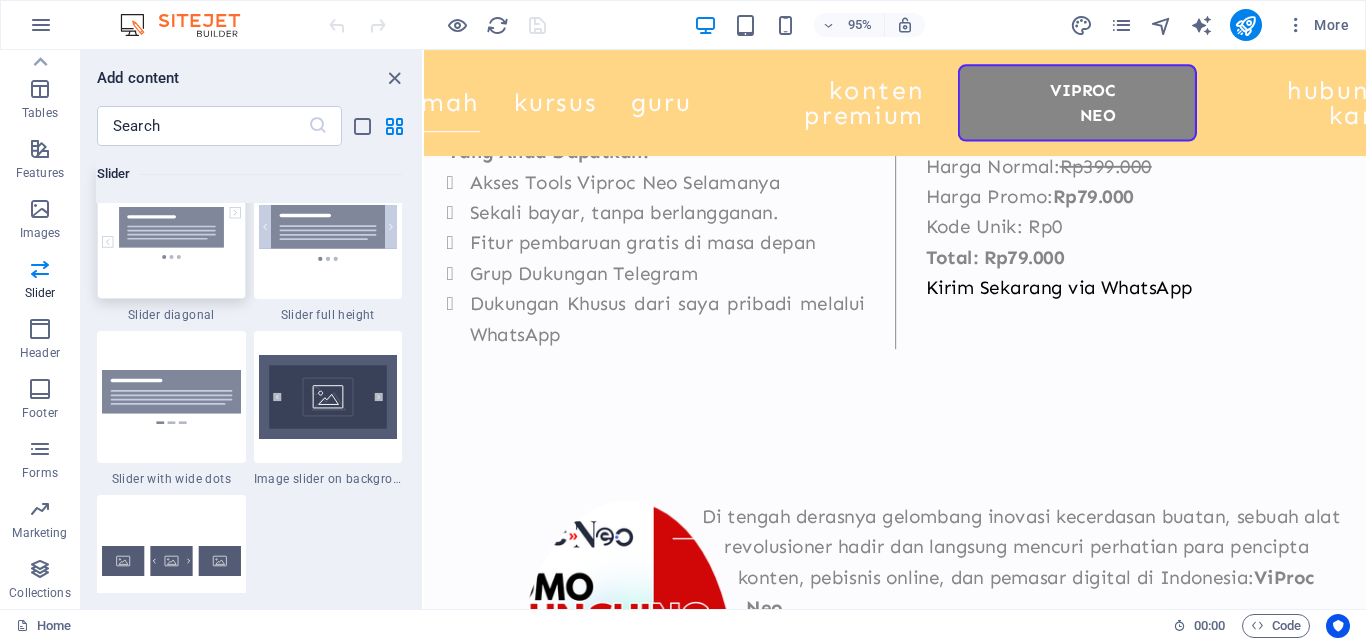 click at bounding box center [171, 233] 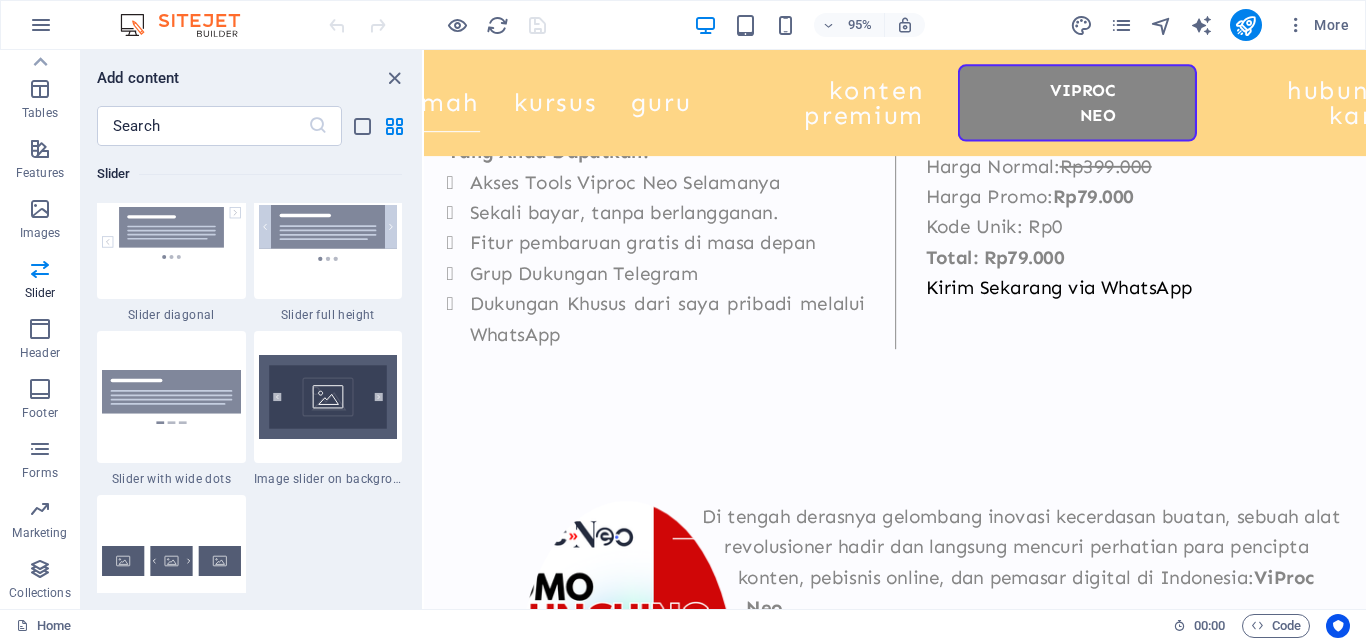 click at bounding box center [171, 233] 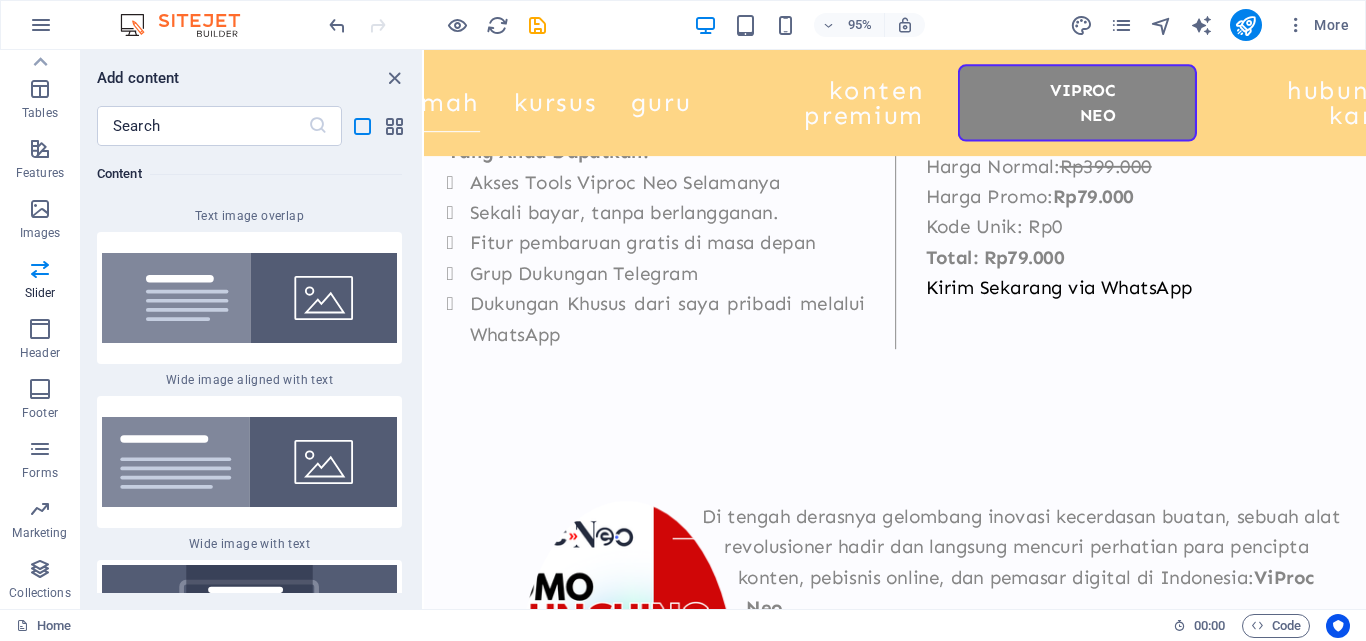 scroll, scrollTop: 26784, scrollLeft: 0, axis: vertical 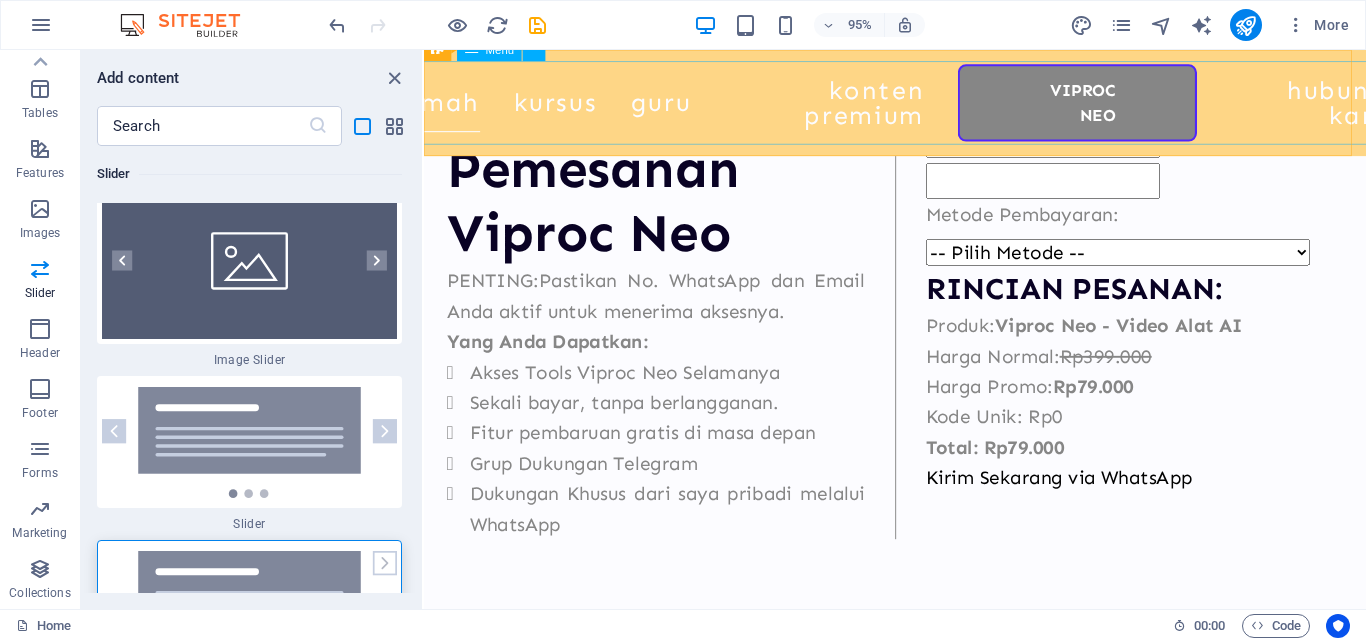 click on "Rumah Kursus Guru Konten Premium ViProc Neo Hubungi kami" at bounding box center [920, 106] 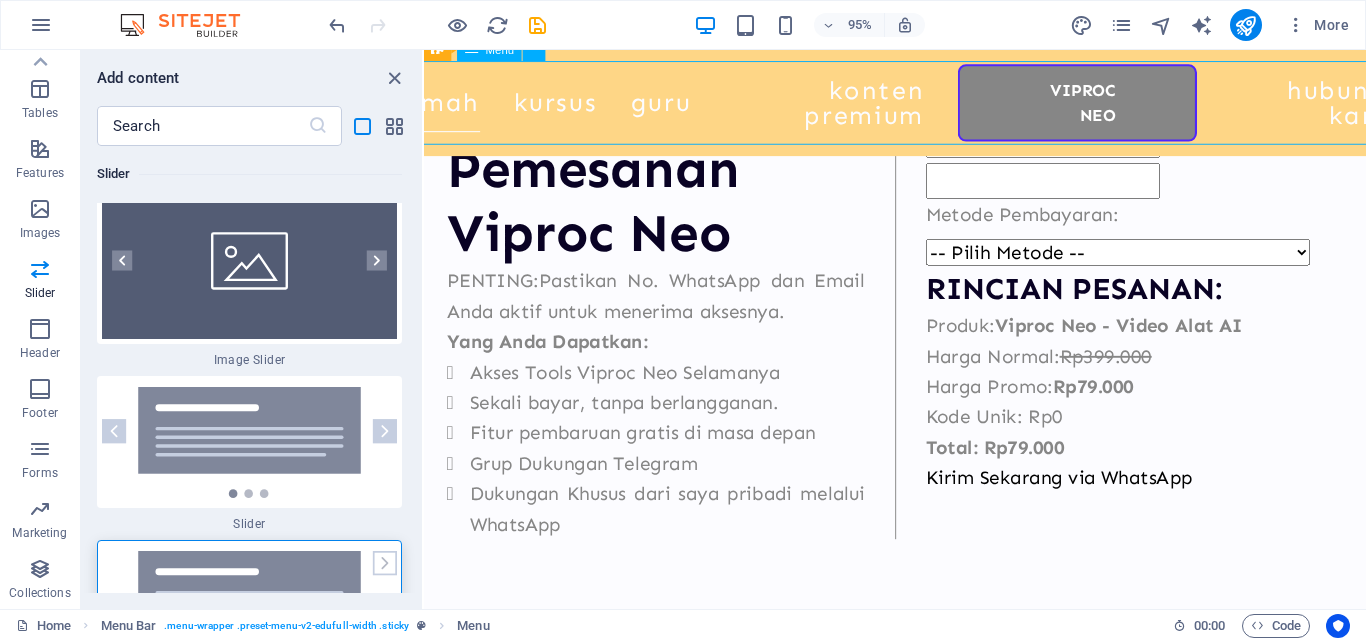 click on "Rumah Kursus Guru Konten Premium ViProc Neo Hubungi kami" at bounding box center [920, 106] 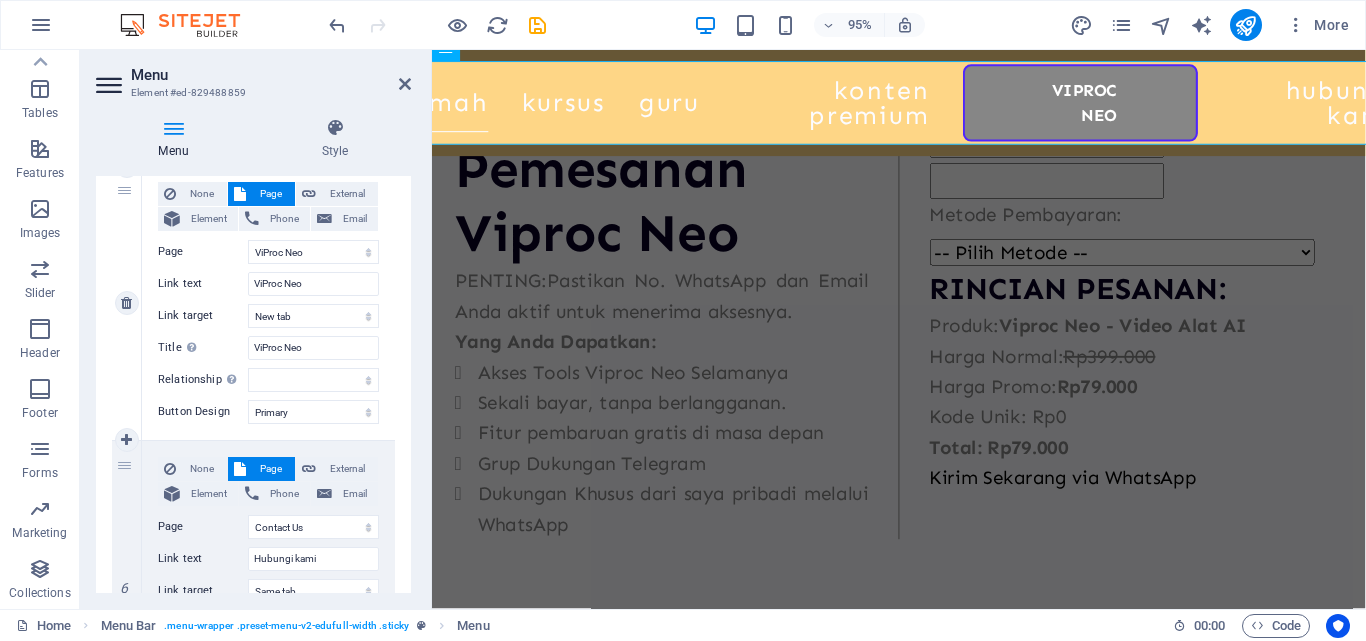 scroll, scrollTop: 1200, scrollLeft: 0, axis: vertical 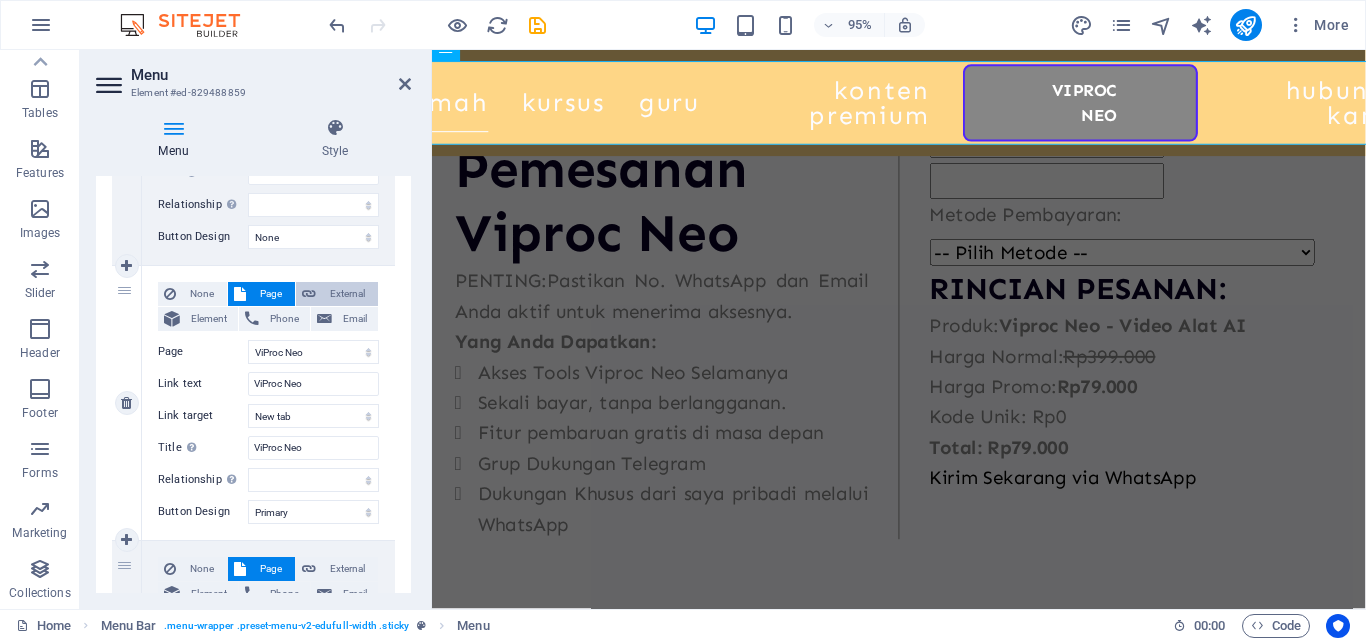 click at bounding box center (309, 294) 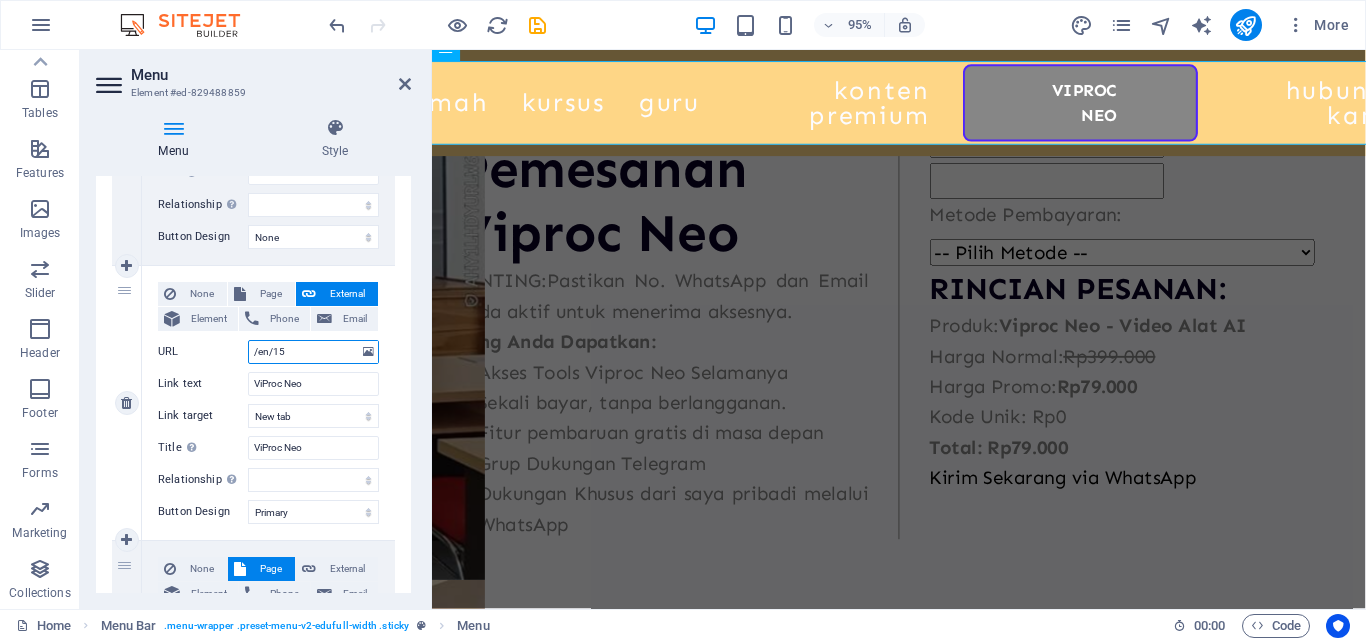 type on "/en/1" 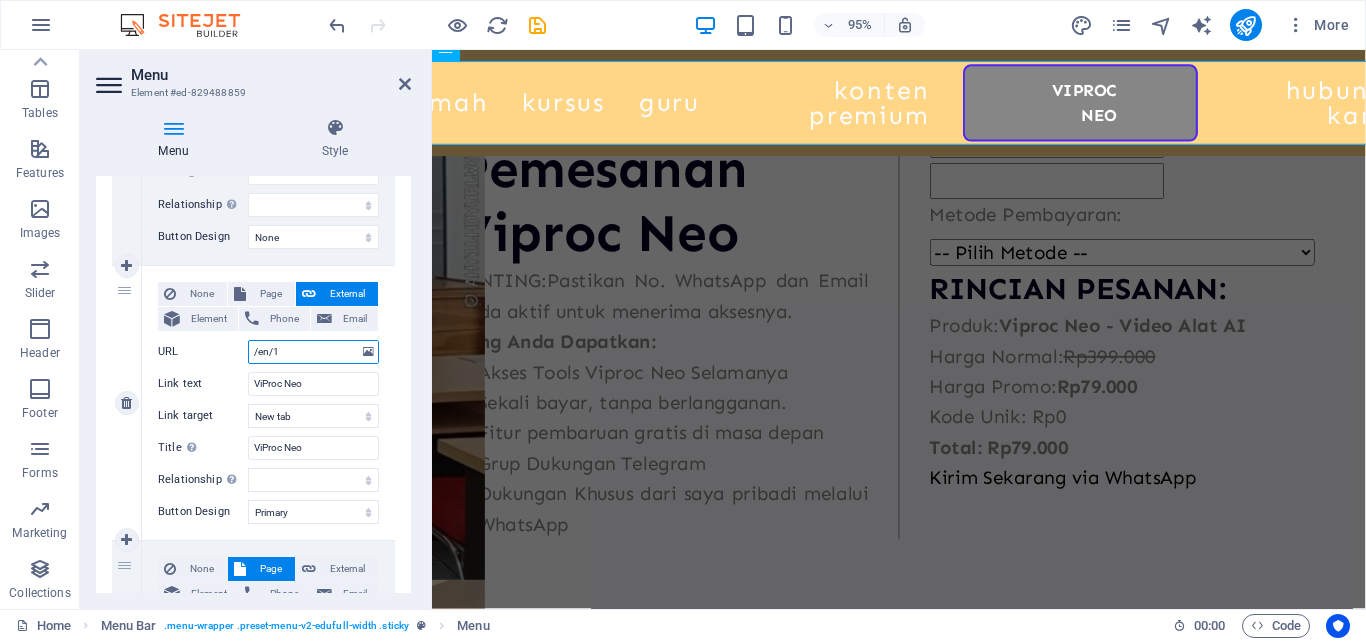 select 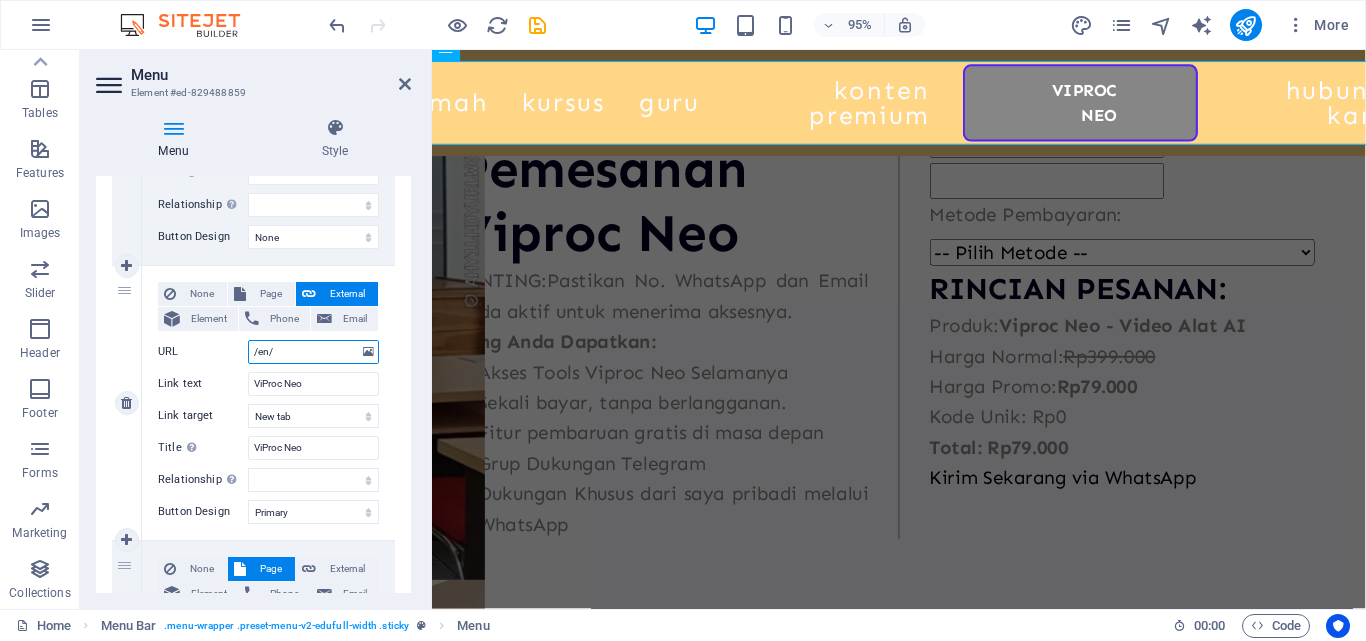 select 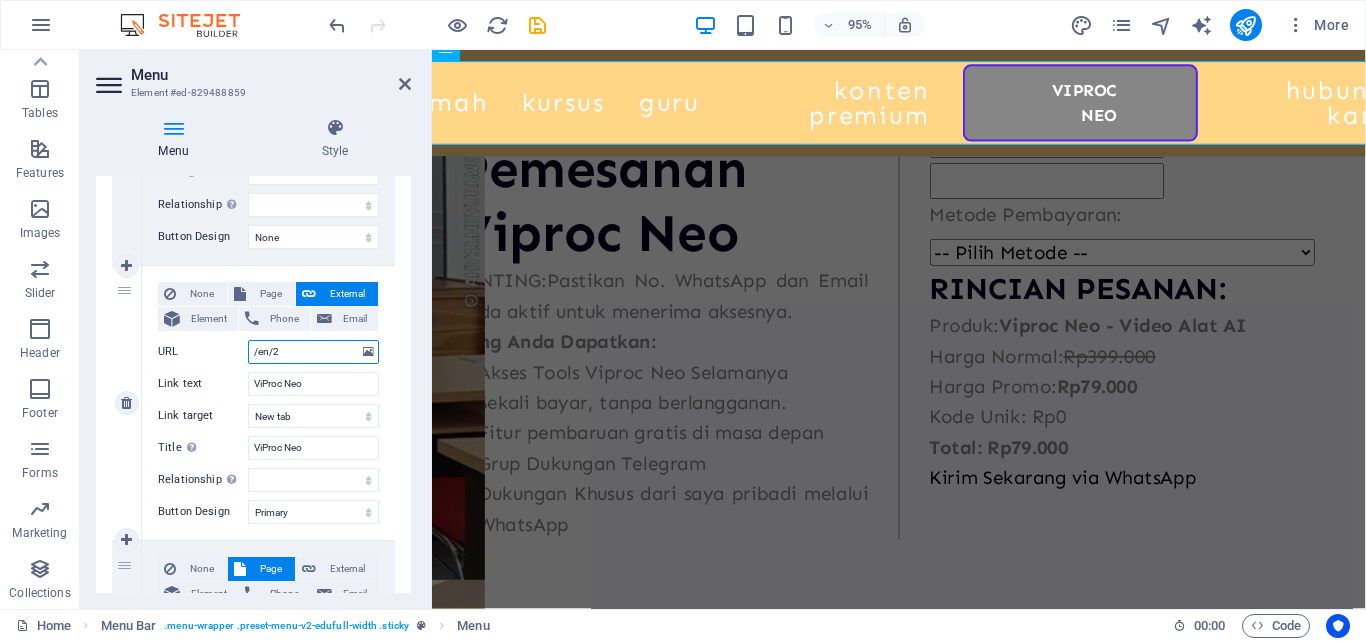 type on "/en/20" 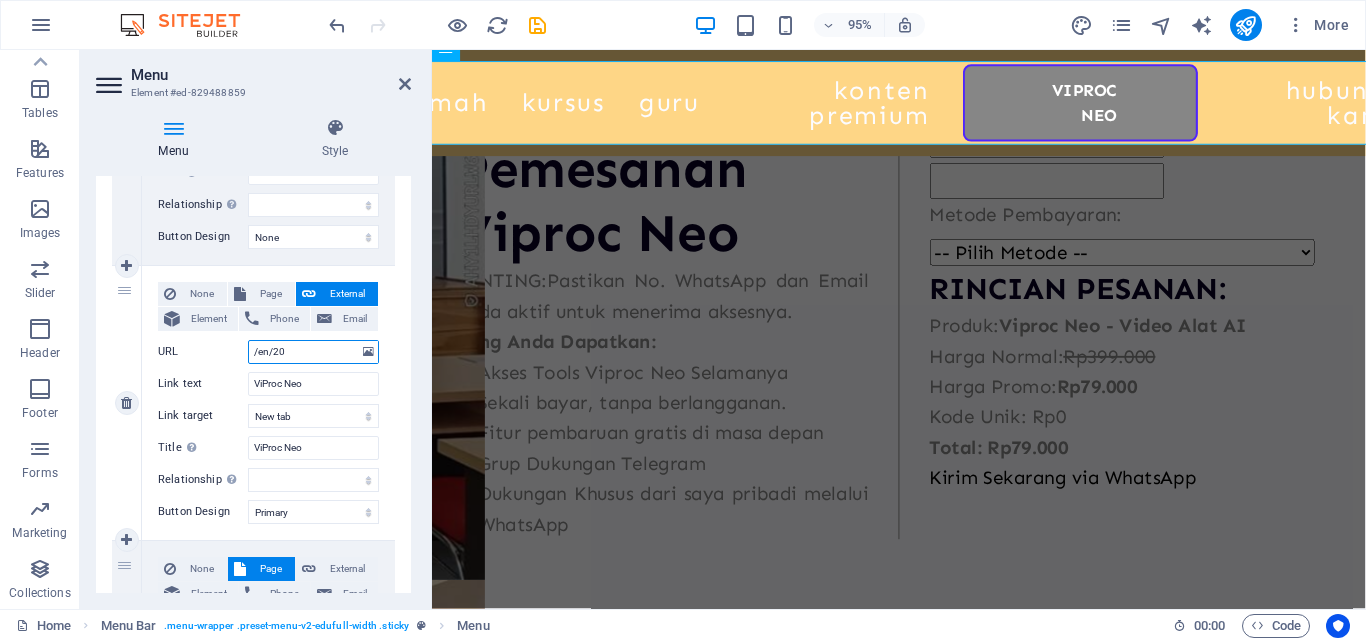 select 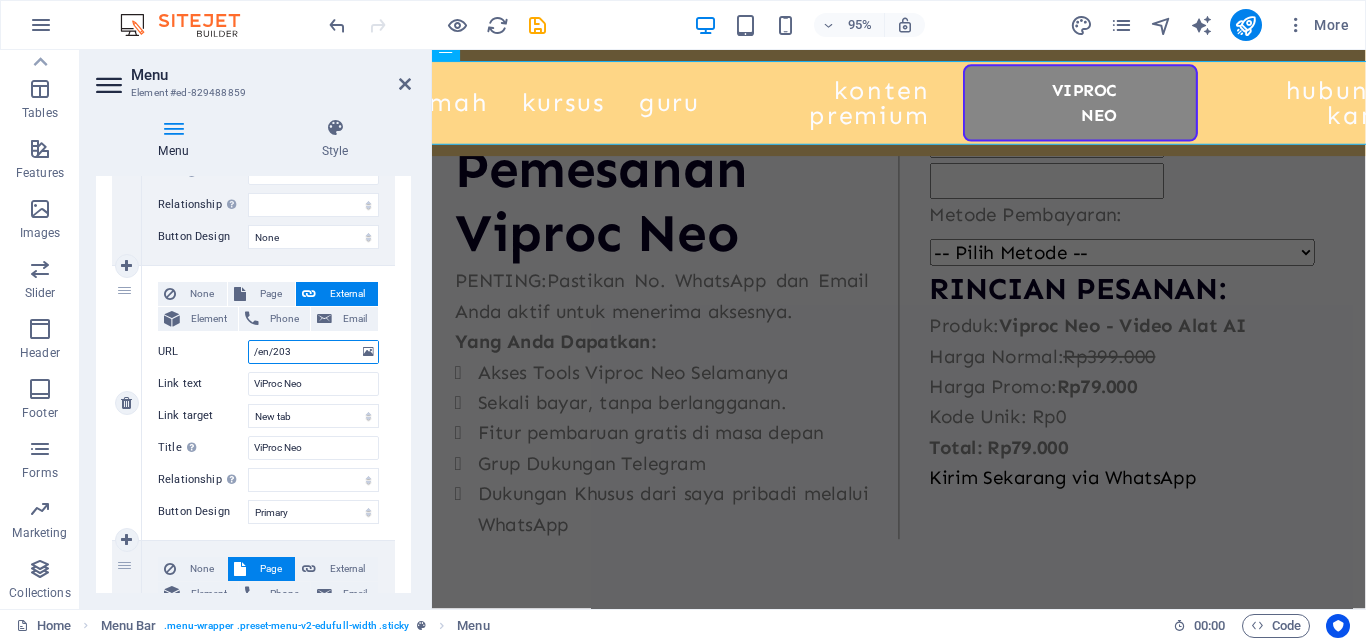 type on "/en/2035" 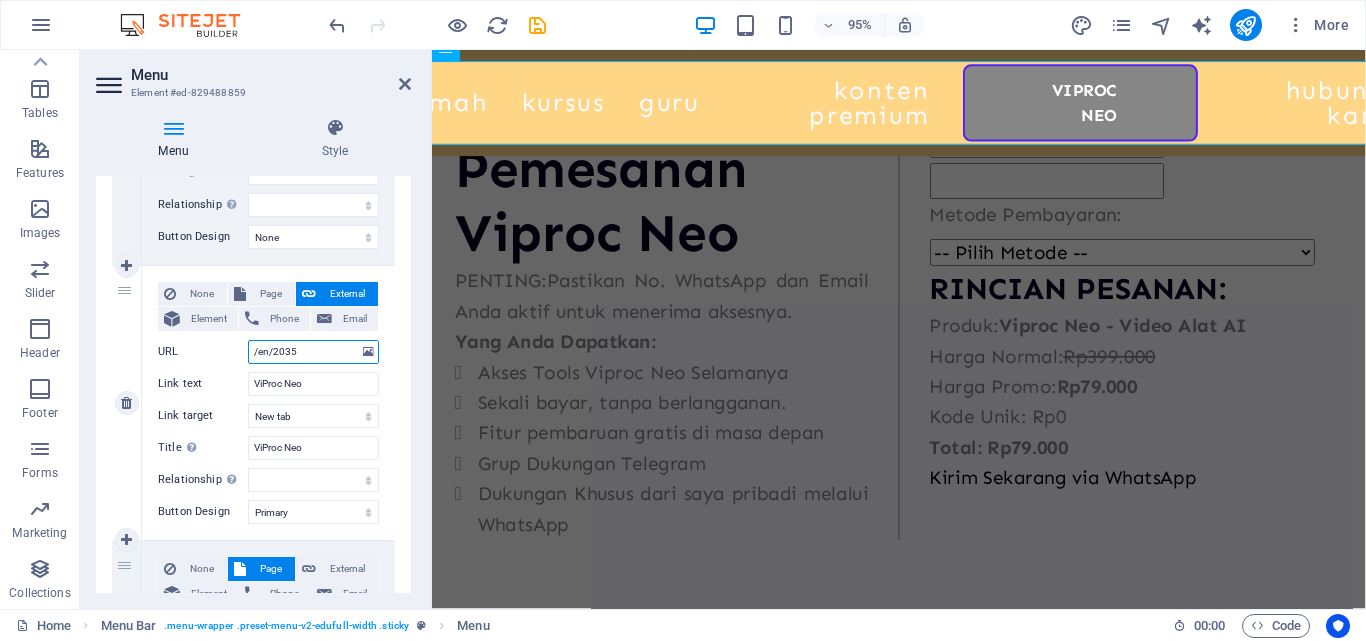 select 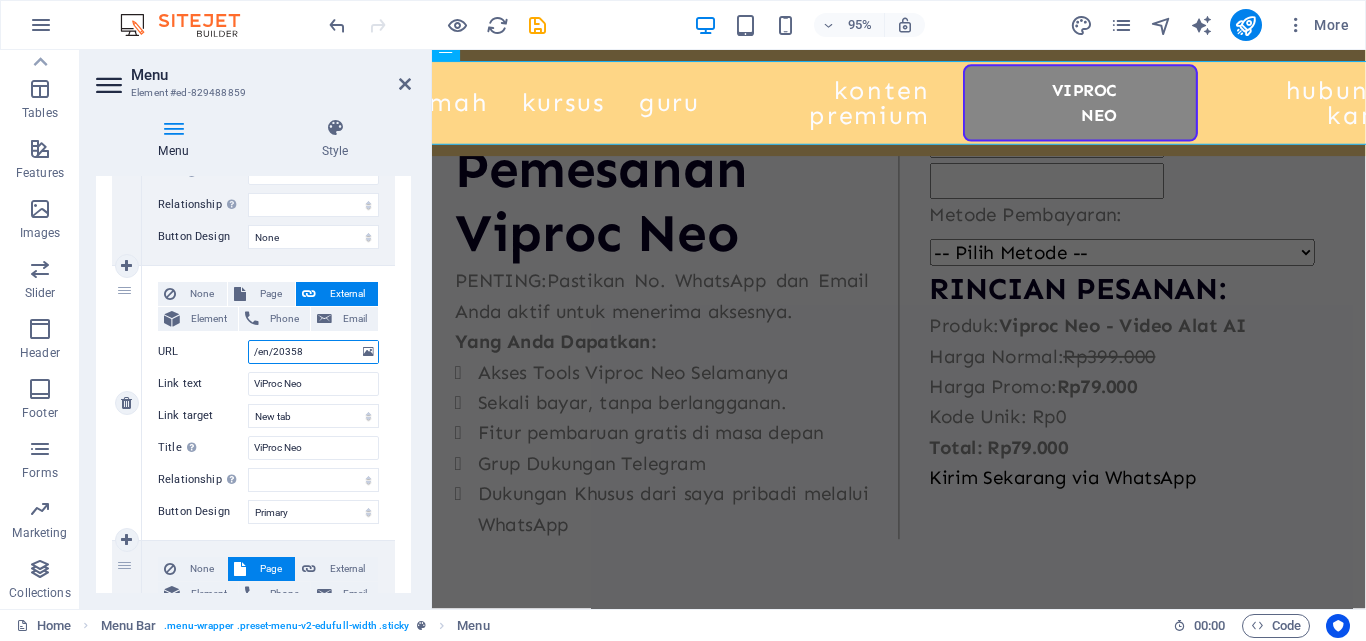 select 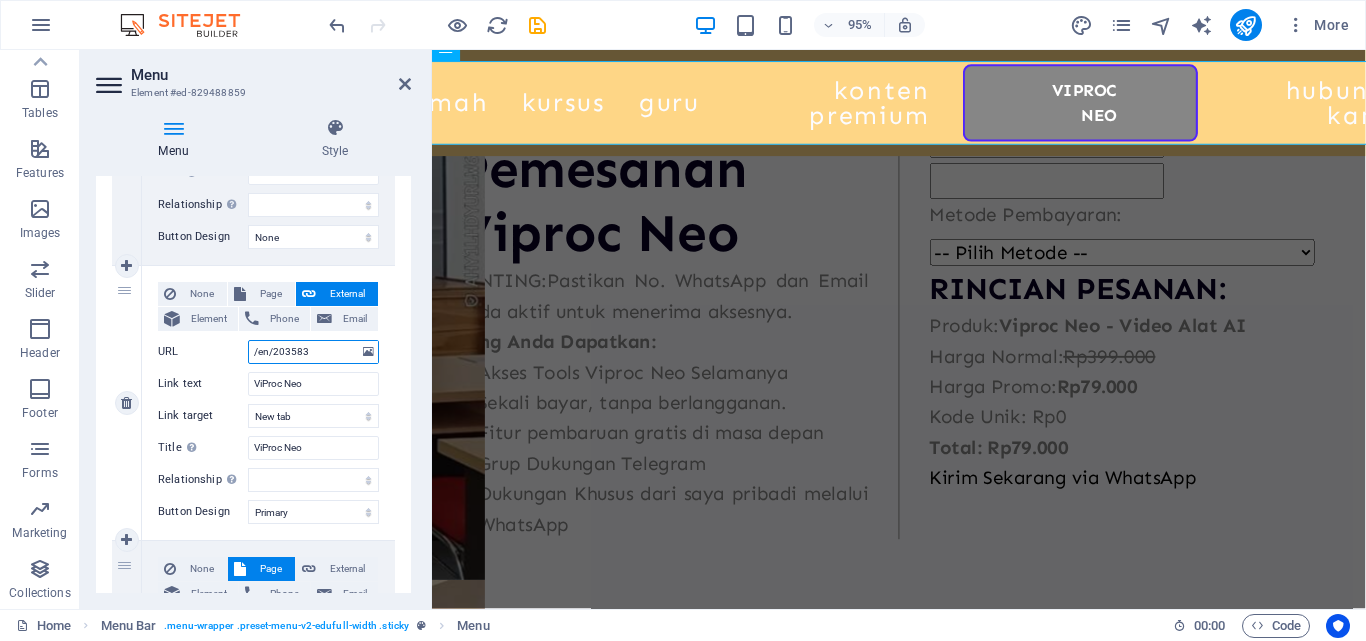 type on "/en/2035836" 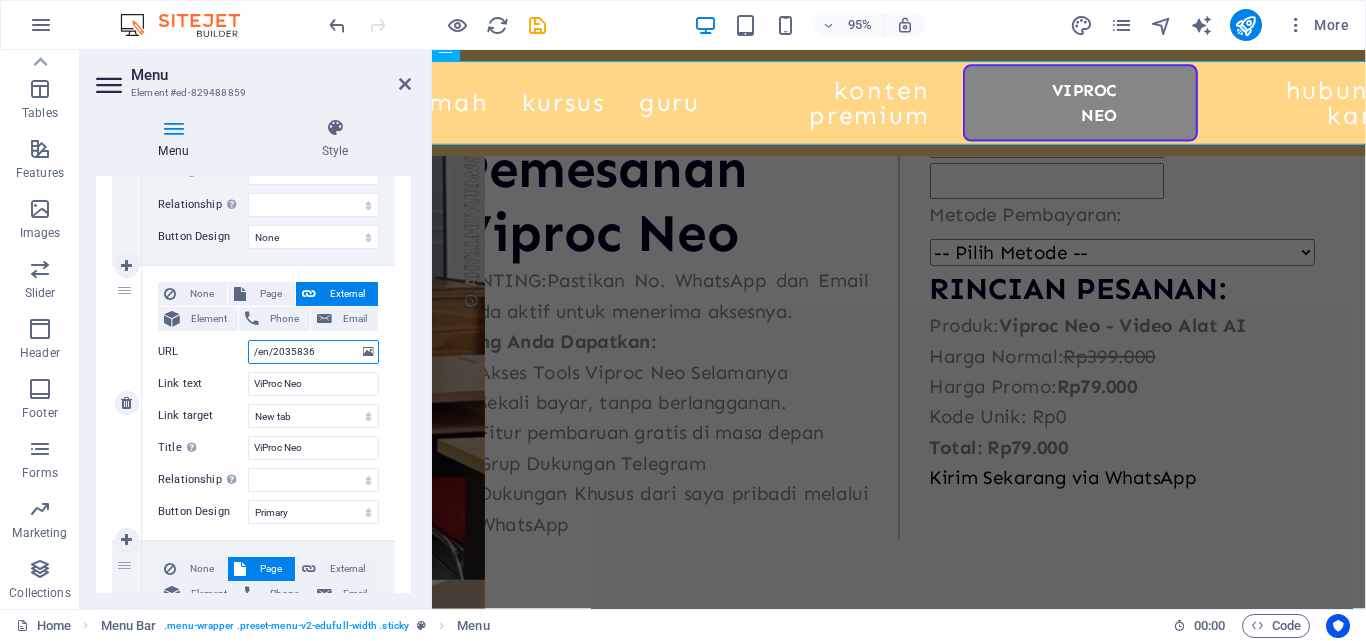 select 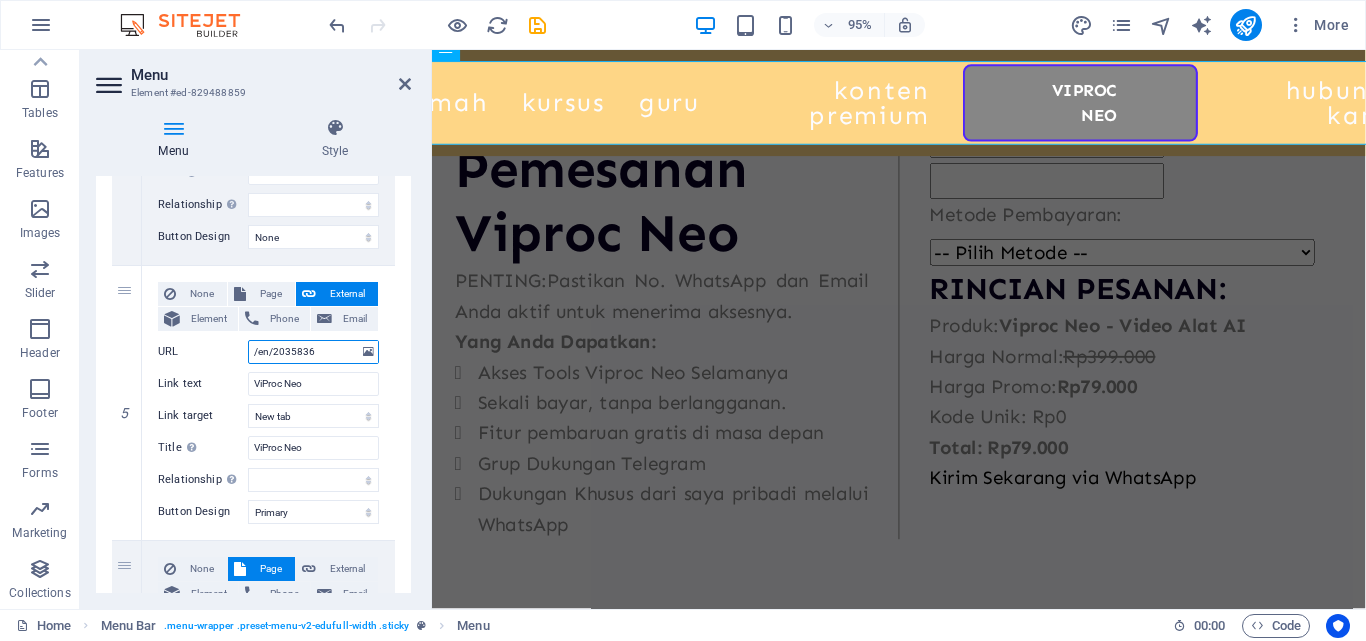 type on "/en/2035836" 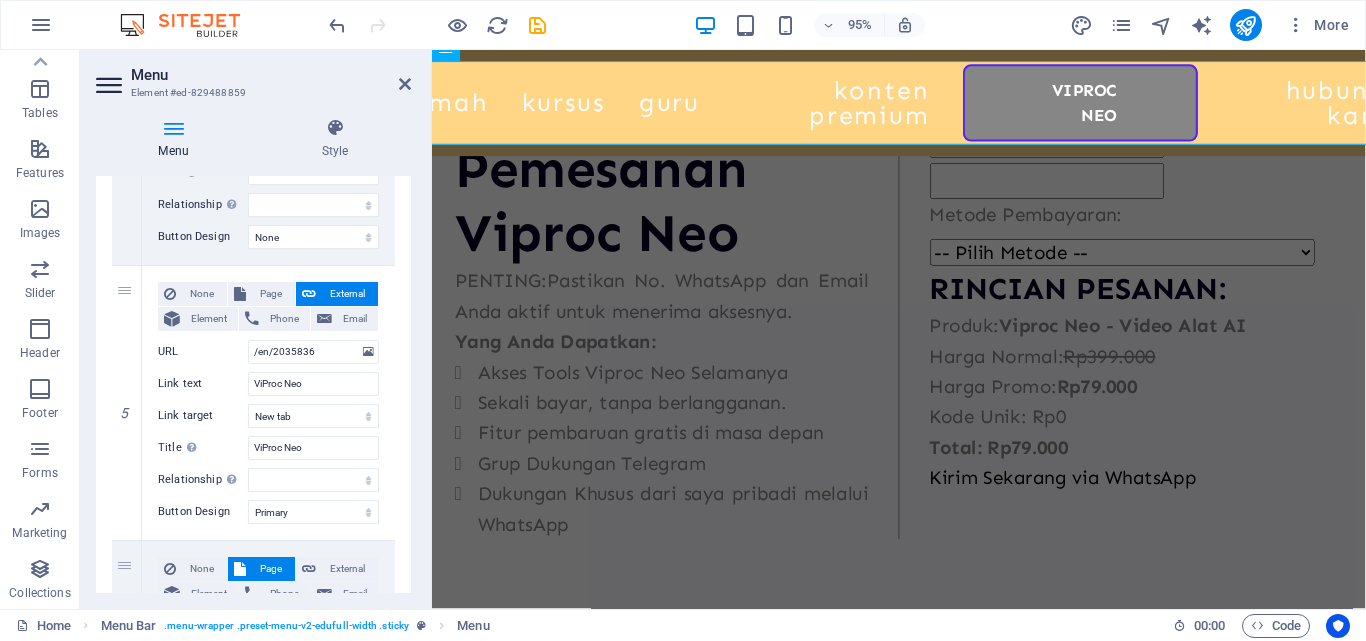 click on "URL /en/15957817 Phone Email Link text Rumah Link target New tab Same tab Overlay Title Additional link description, should not be the same as the link text. The title is most often shown as a tooltip text when the mouse moves over the element. Leave empty if uncertain. Relationship Sets the  relationship of this link to the link target . For example, the value "nofollow" instructs search engines not to follow the link. Can be left empty. alternate author bookmark external help license next nofollow noreferrer noopener prev search tag Button Design None Default Primary Secondary 2 None Page External Element Phone Email Page Home Courses Teachers Konten Premium ViProc Neo Contact Us Legal Notice Privacy Element
URL /en/15957820 Phone Email Link text Kursus Link target New tab Same tab Overlay Title Relationship Sets the  alternate" at bounding box center [253, -10] 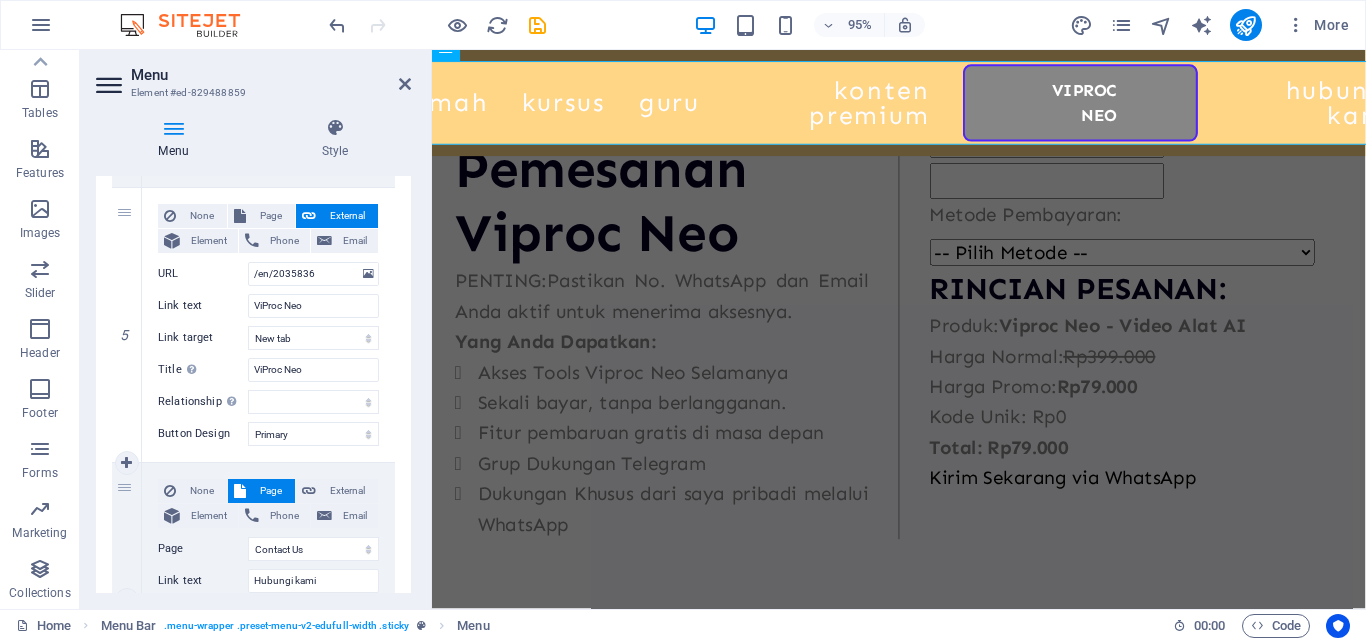scroll, scrollTop: 1478, scrollLeft: 0, axis: vertical 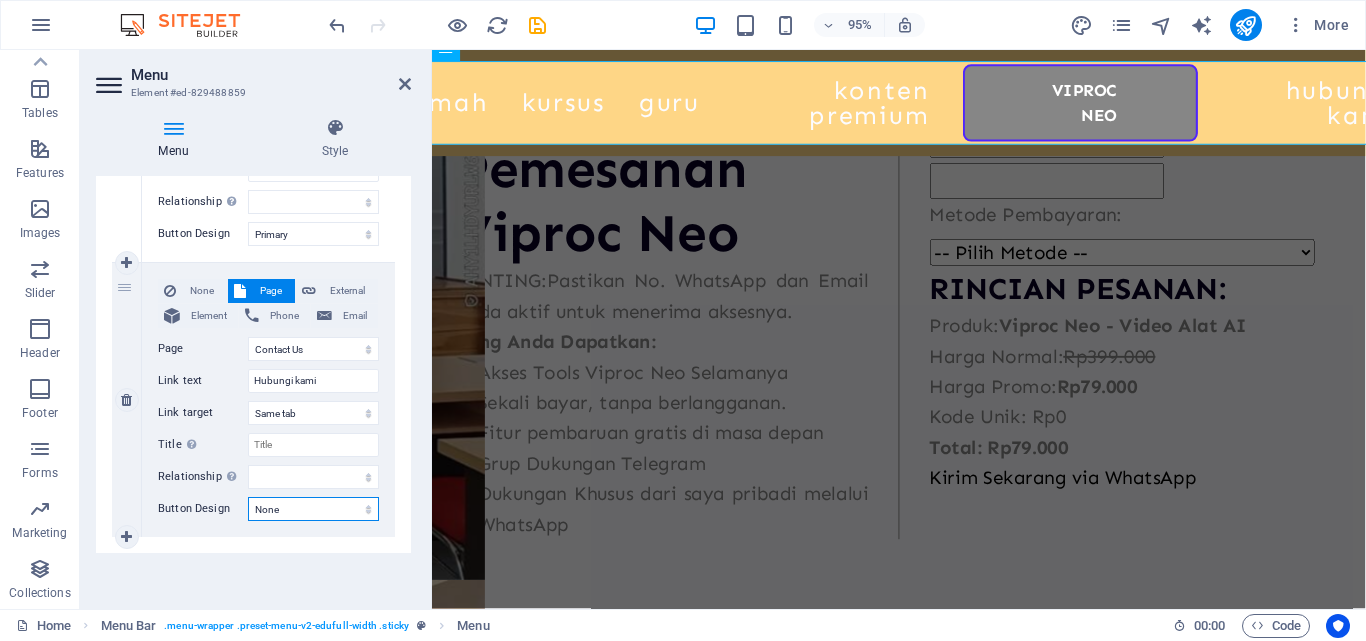 click on "None Default Primary Secondary" at bounding box center [313, 509] 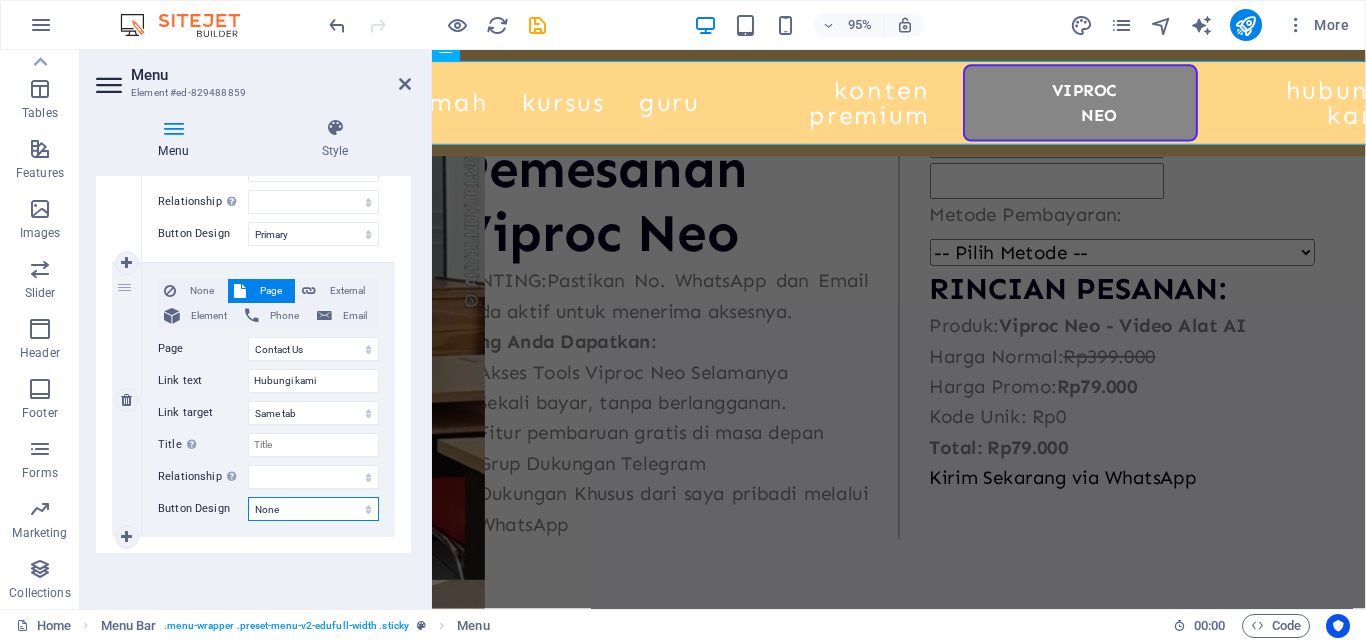 select on "default" 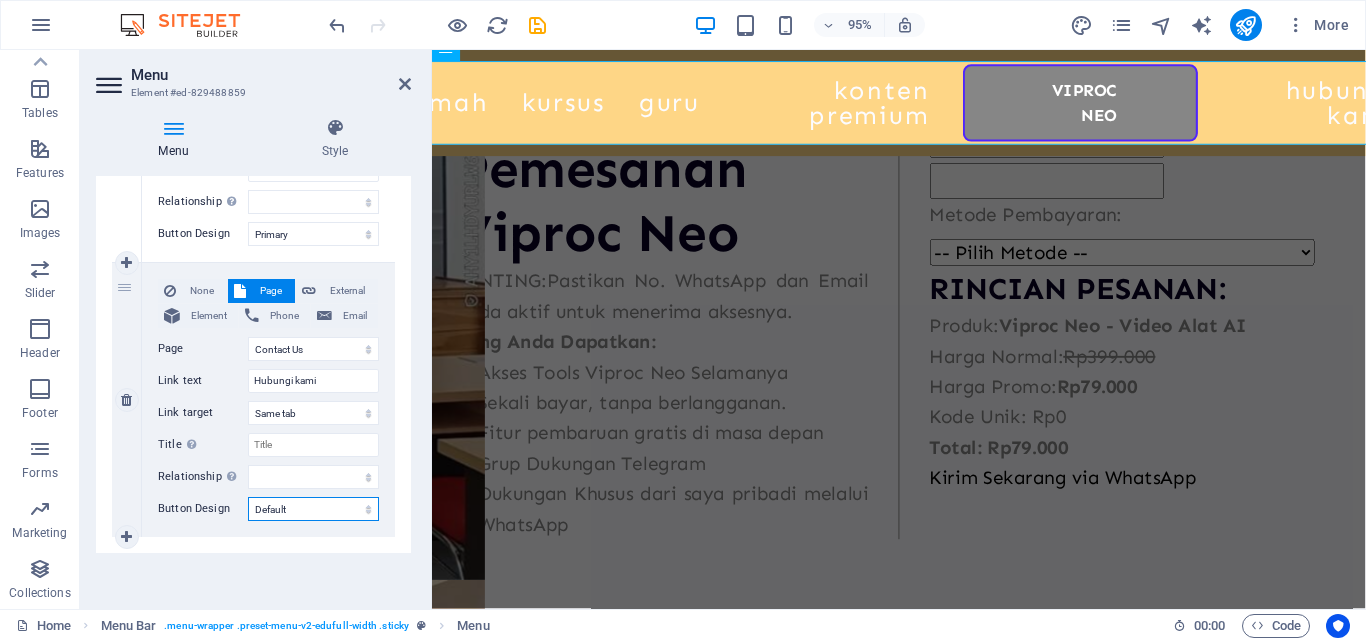 click on "None Default Primary Secondary" at bounding box center [313, 509] 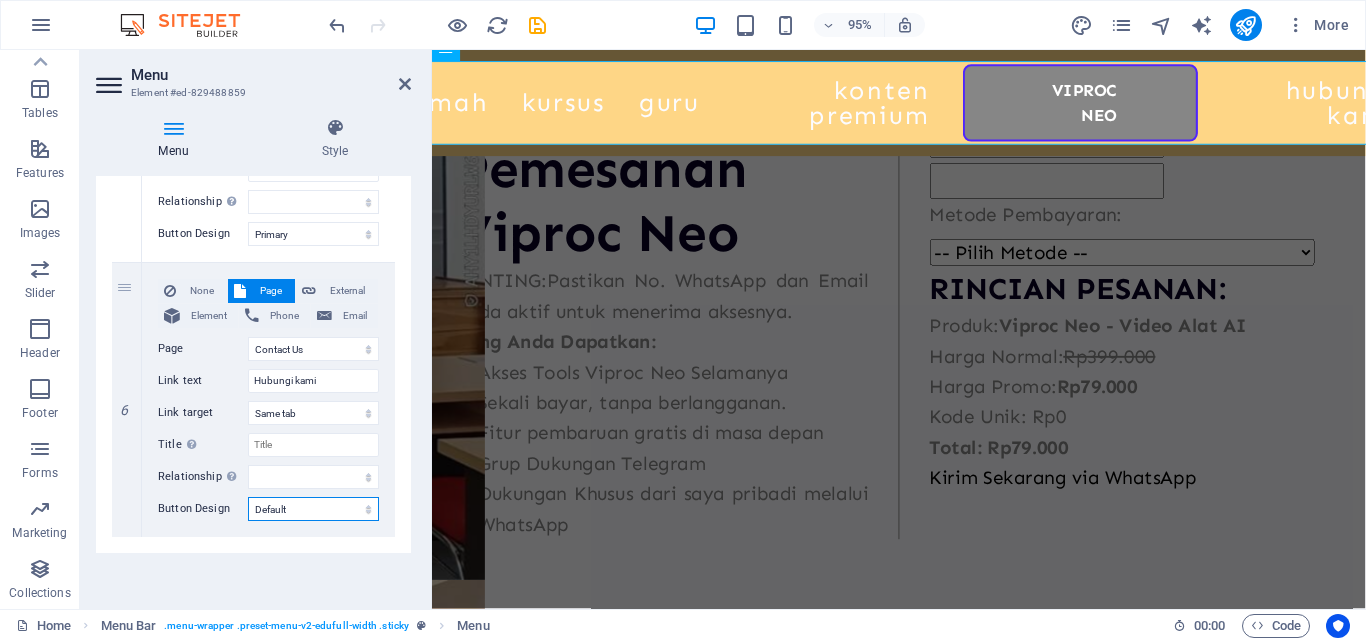 select 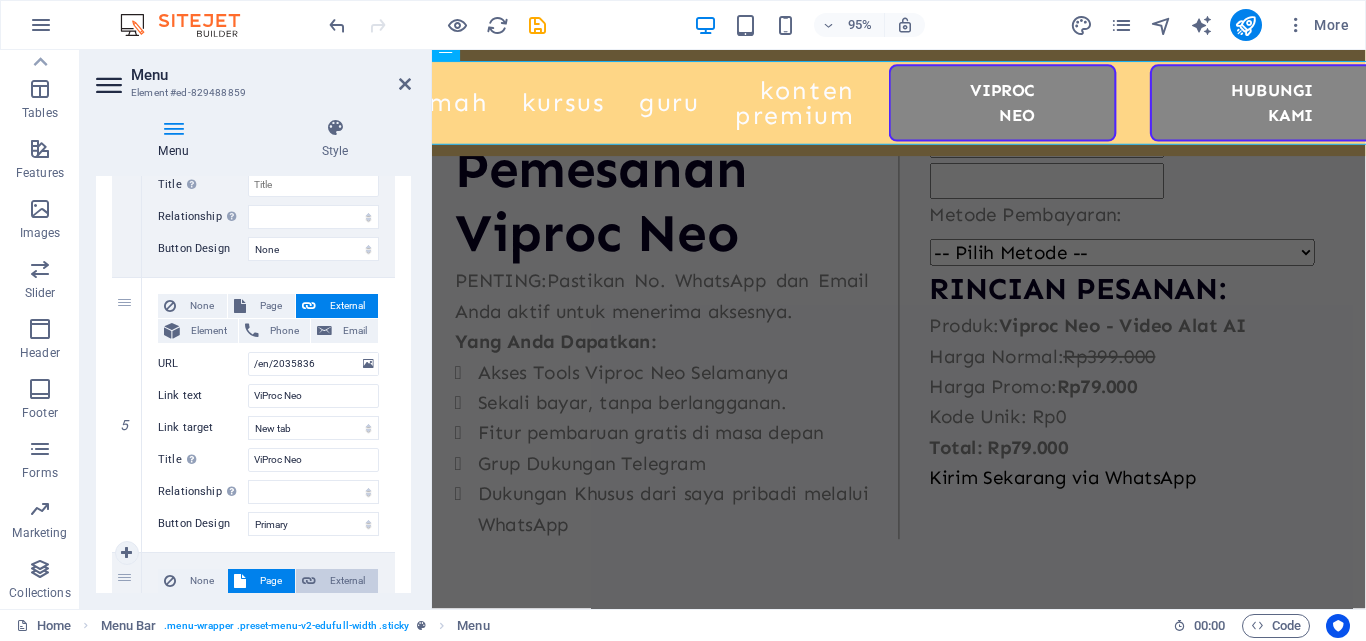 scroll, scrollTop: 1178, scrollLeft: 0, axis: vertical 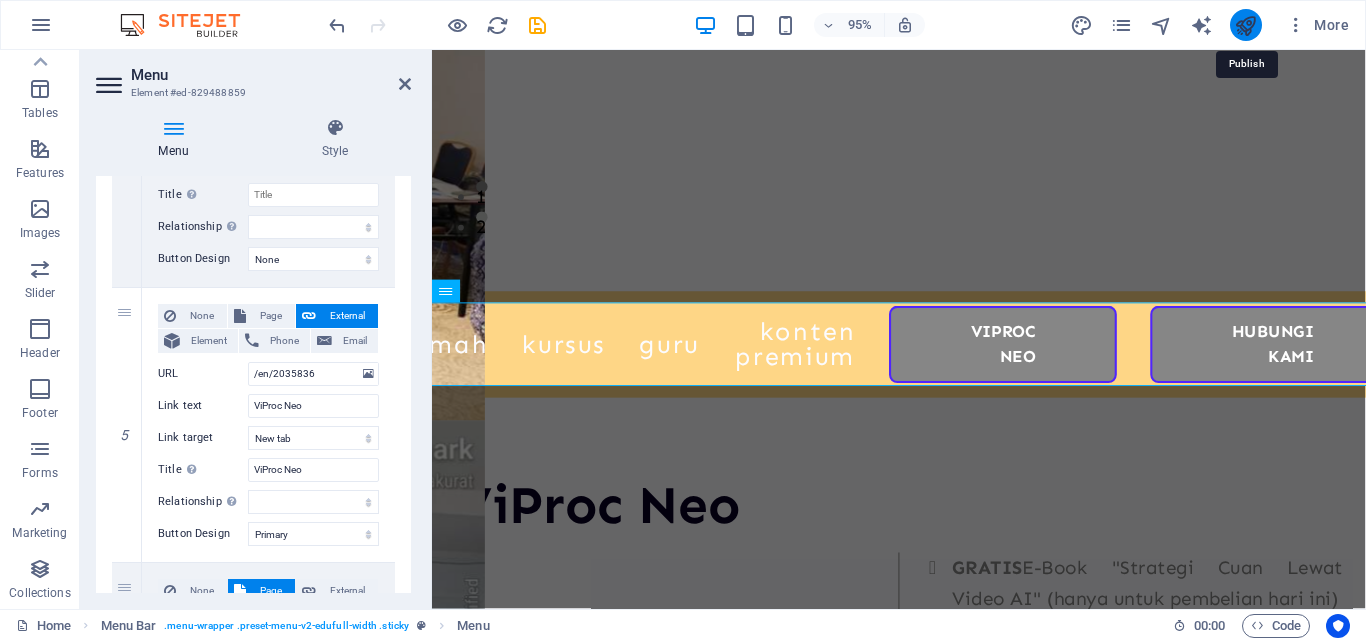 click at bounding box center [1245, 25] 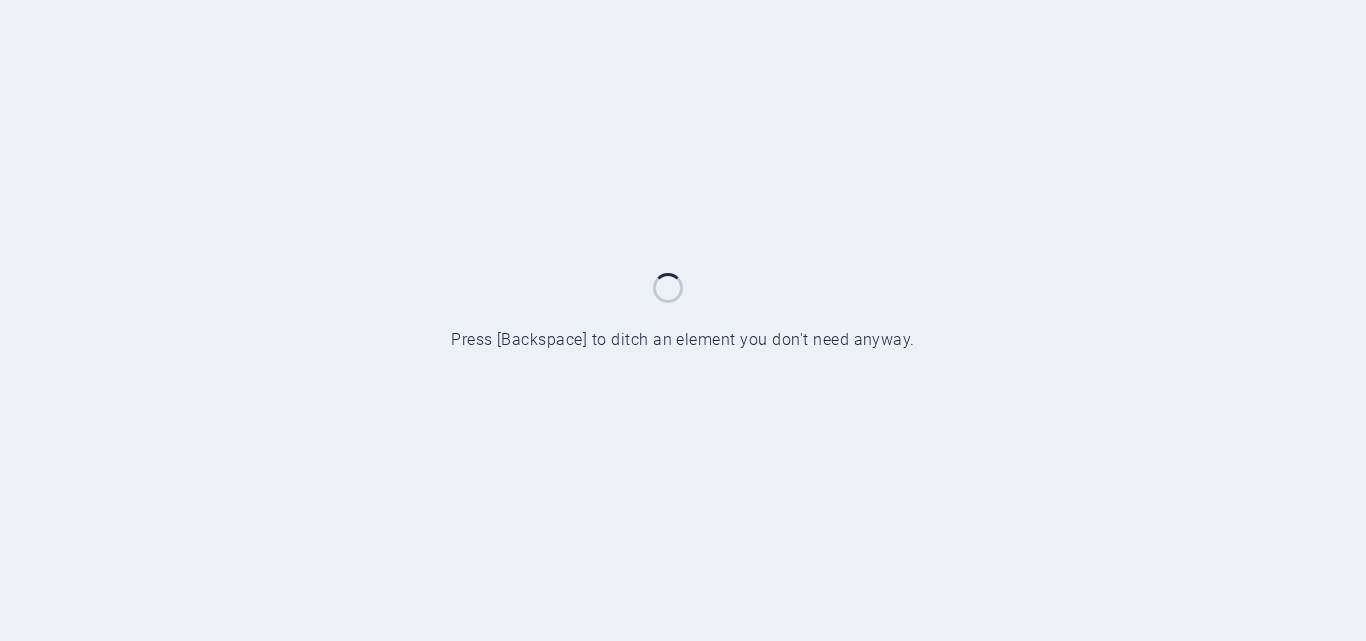 scroll, scrollTop: 0, scrollLeft: 0, axis: both 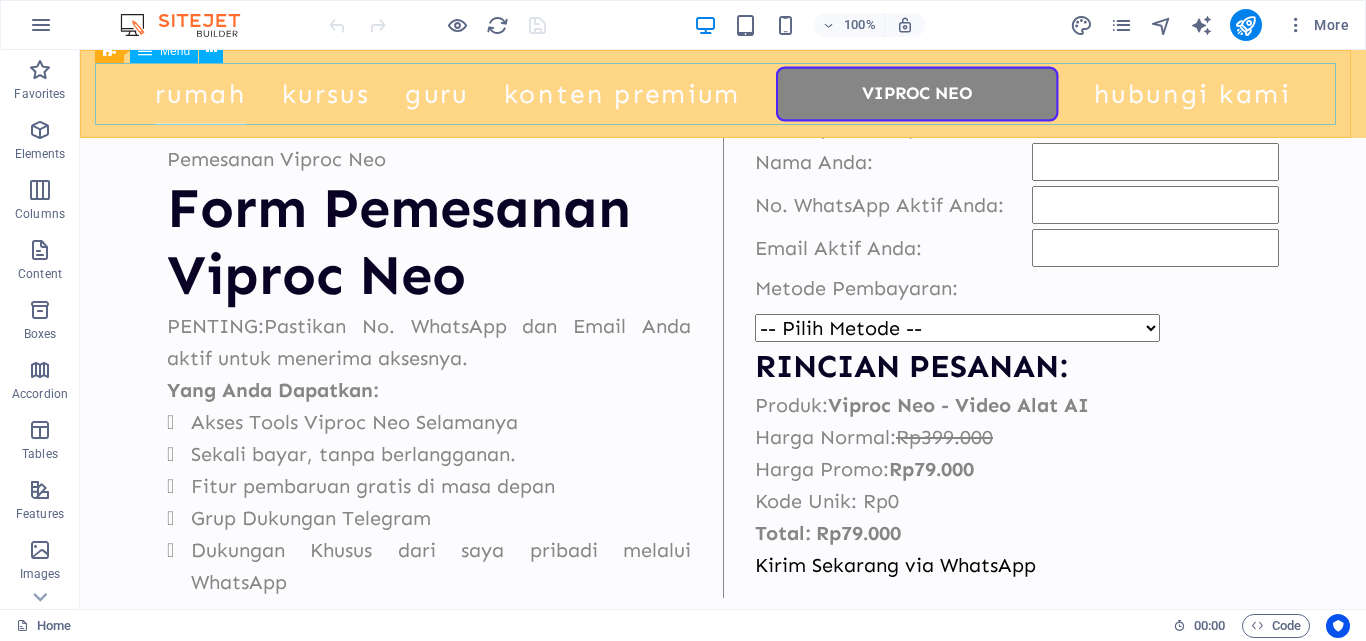 click on "Rumah Kursus Guru Konten Premium ViProc Neo Hubungi kami" at bounding box center (723, 94) 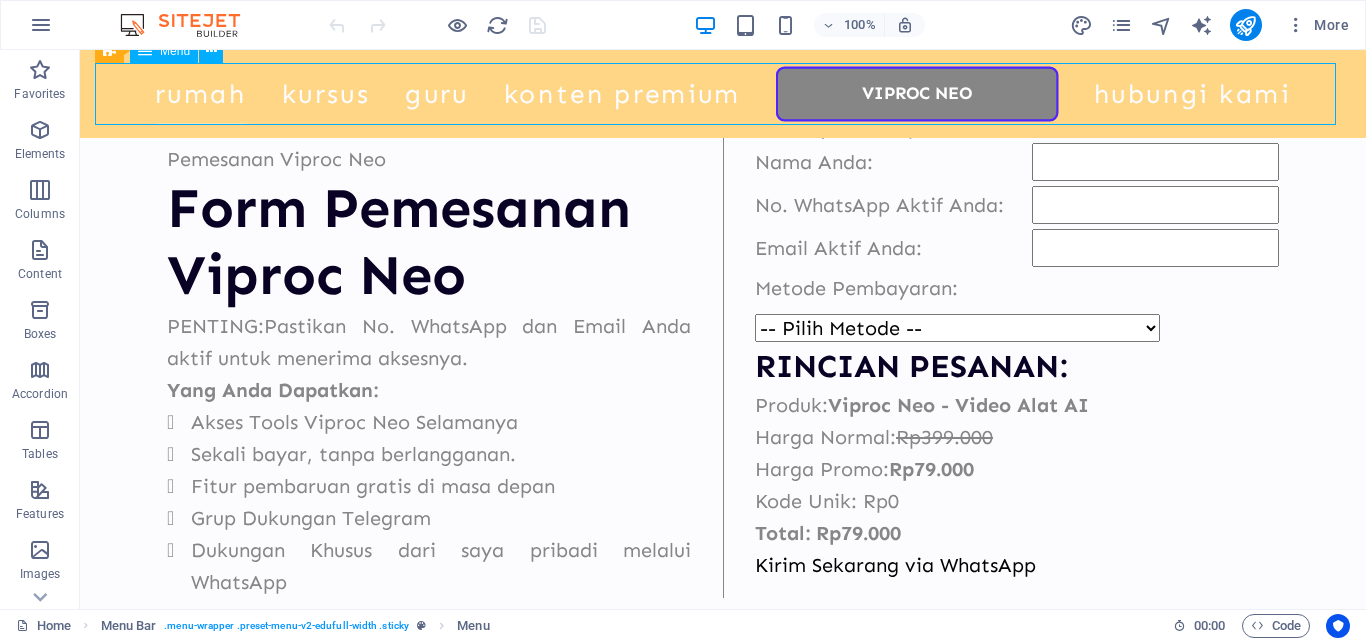 click on "Rumah Kursus Guru Konten Premium ViProc Neo Hubungi kami" at bounding box center [723, 94] 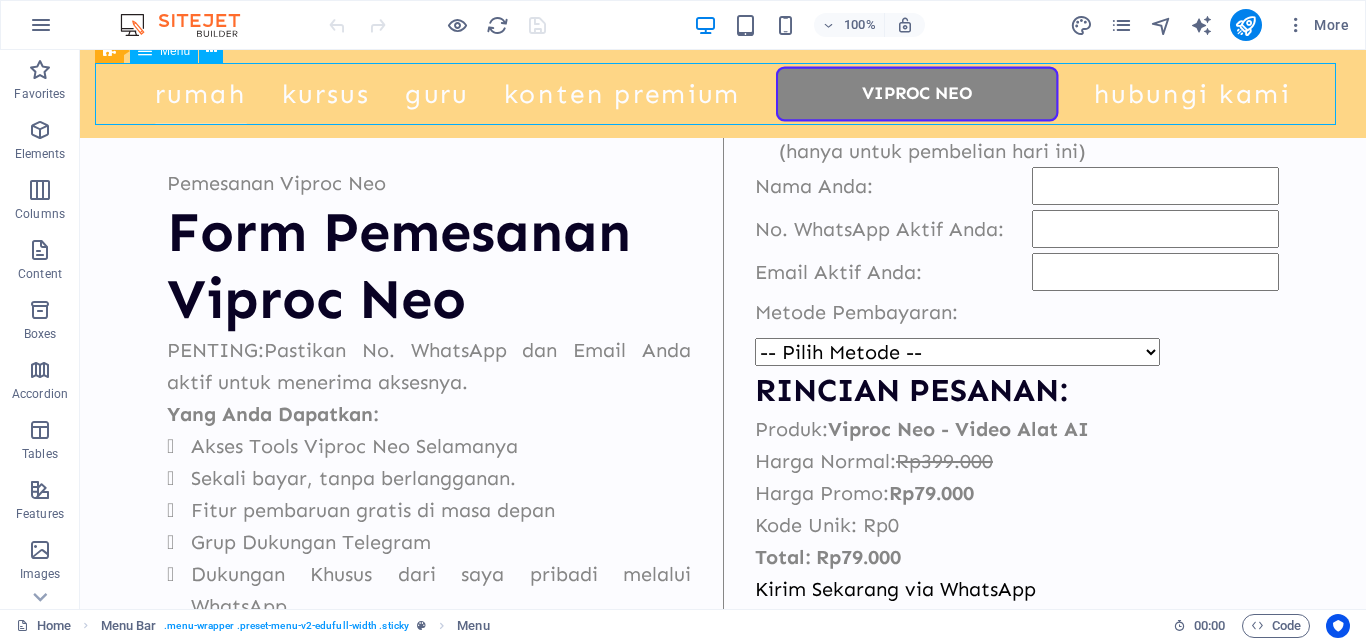 select 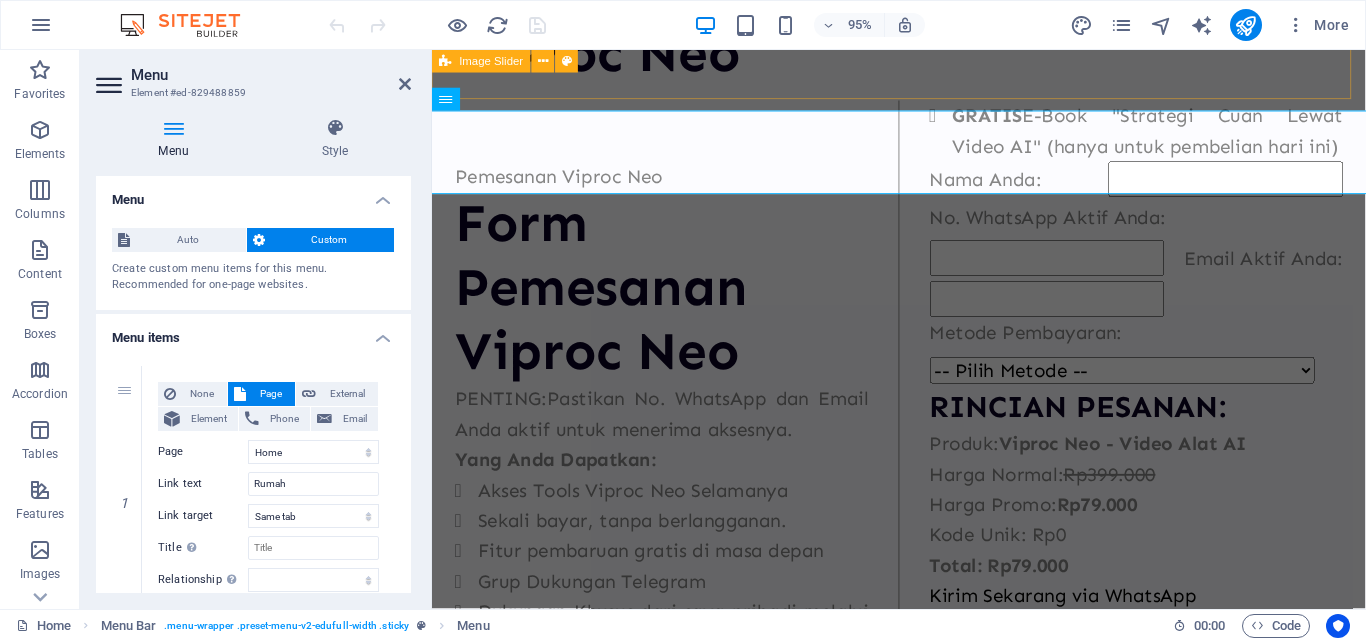 scroll, scrollTop: 781, scrollLeft: 0, axis: vertical 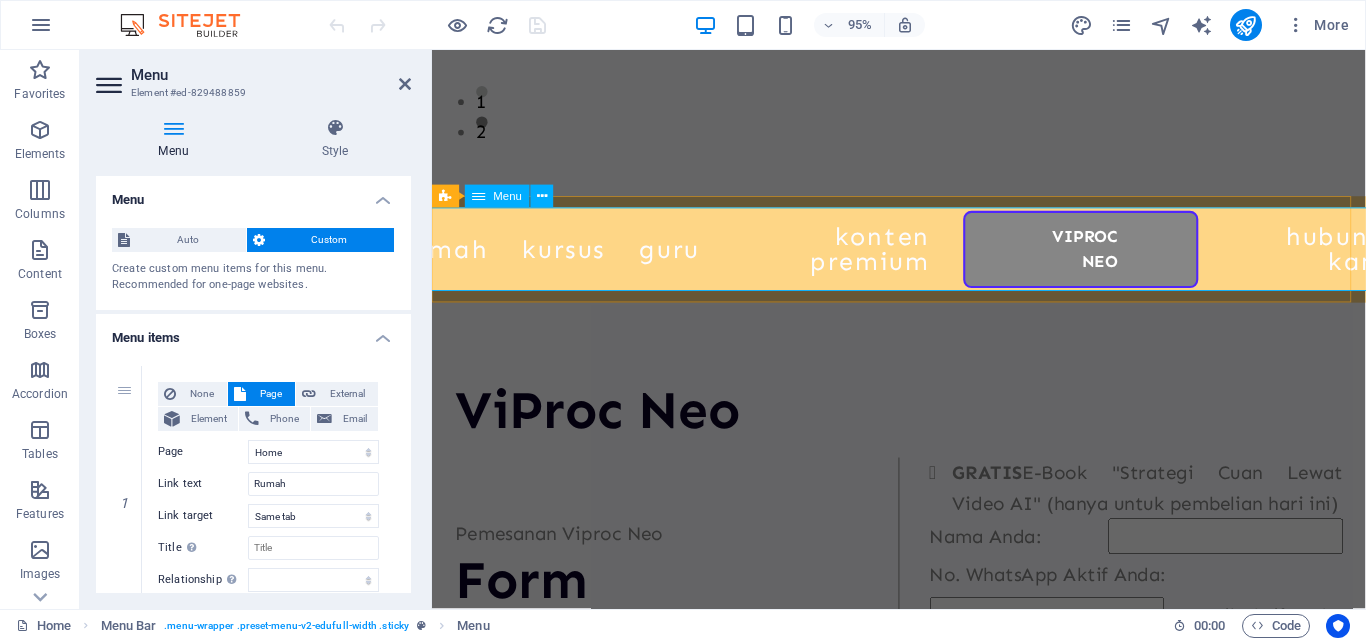 click on "Rumah Kursus Guru Konten Premium ViProc Neo Hubungi kami" at bounding box center [923, 260] 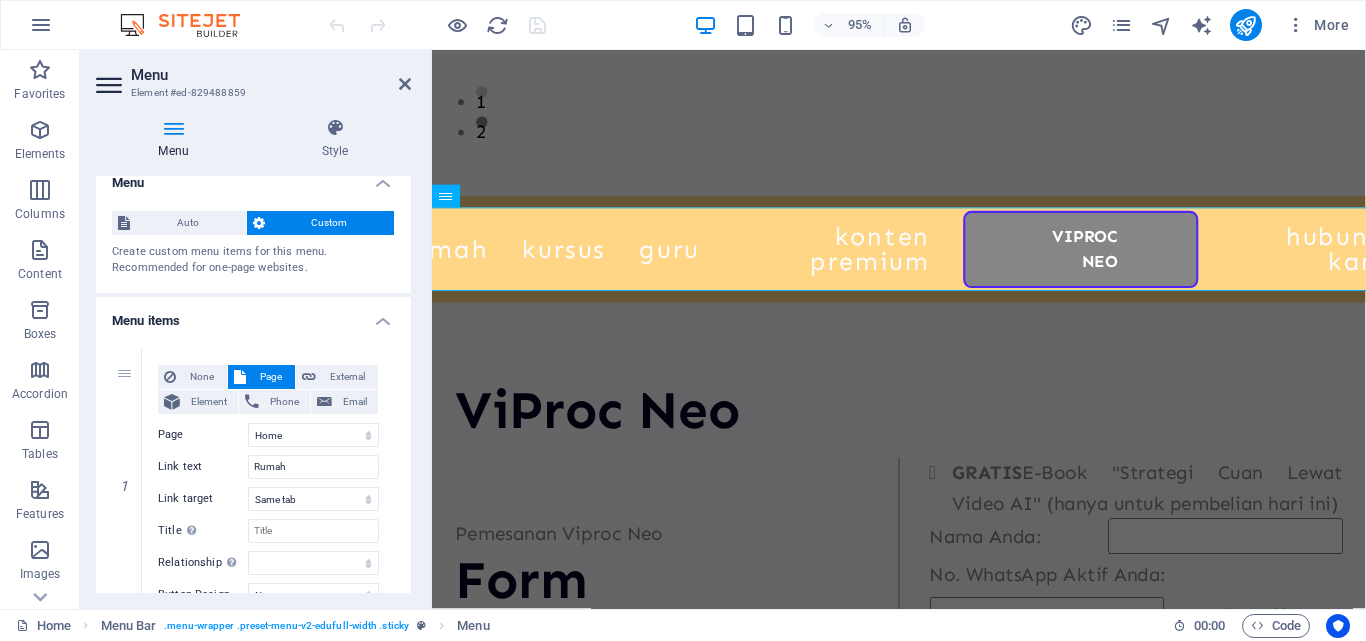 scroll, scrollTop: 0, scrollLeft: 0, axis: both 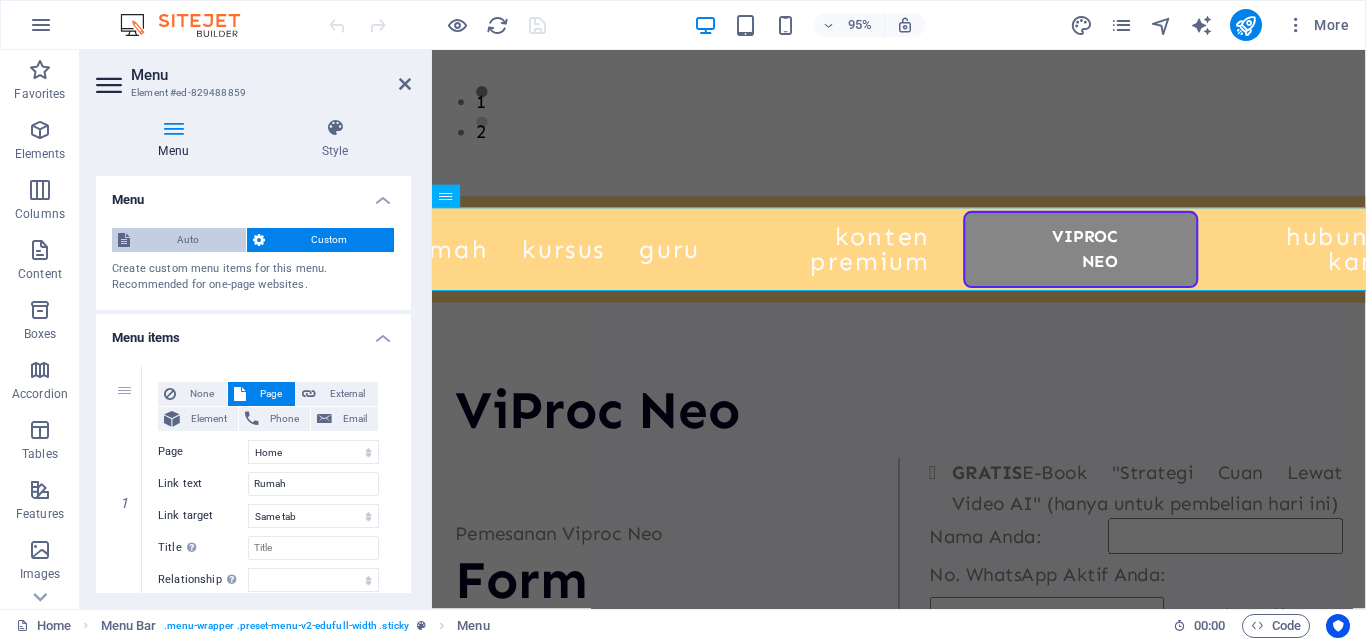 click on "Auto" at bounding box center (188, 240) 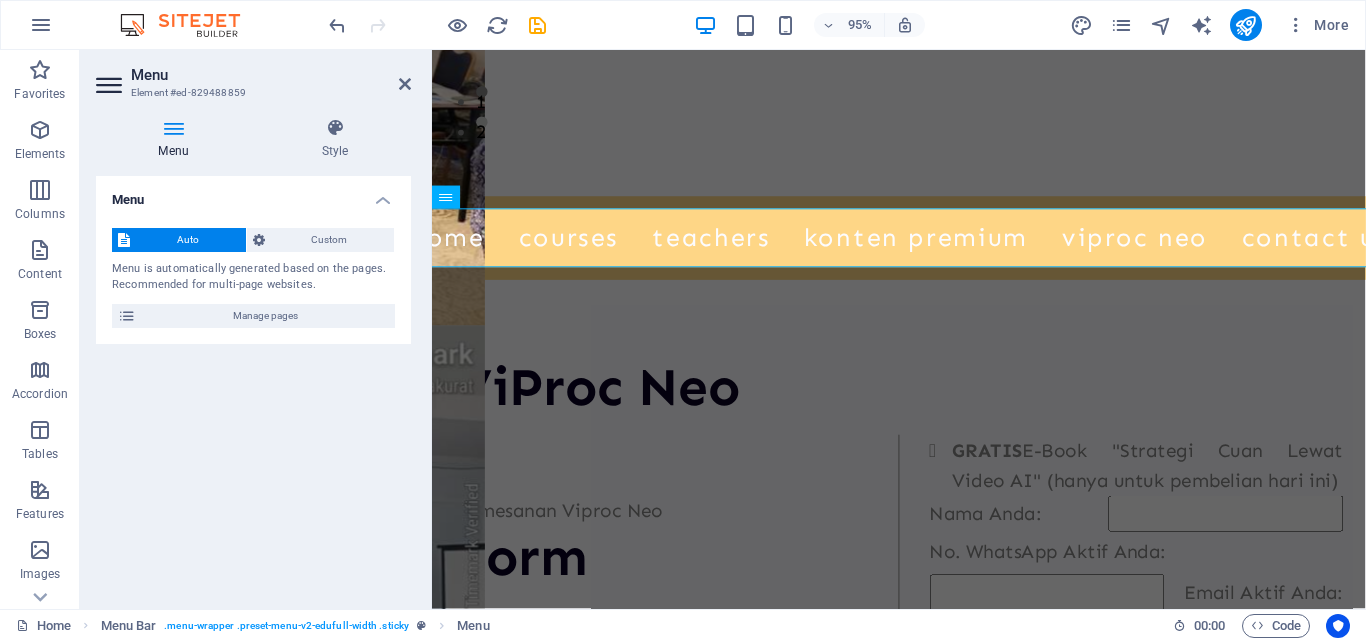 click on "Auto Custom Menu is automatically generated based on the pages. Recommended for multi-page websites. Manage pages" at bounding box center (253, 278) 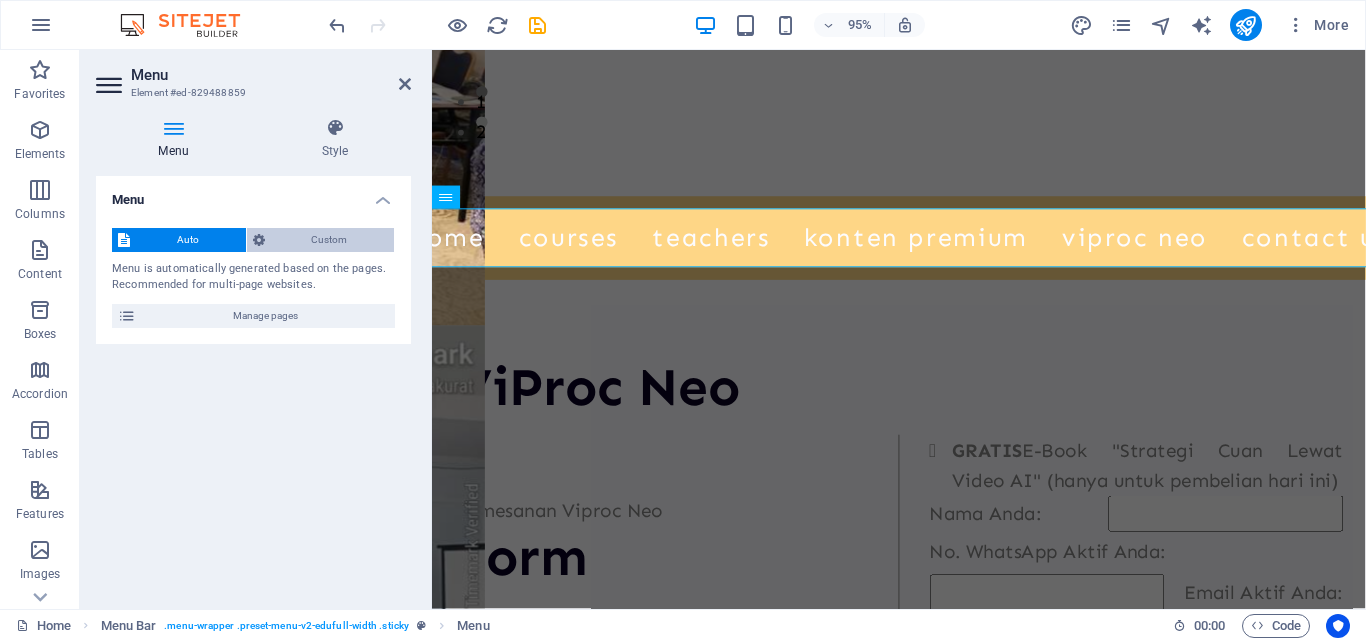 click on "Custom" at bounding box center [330, 240] 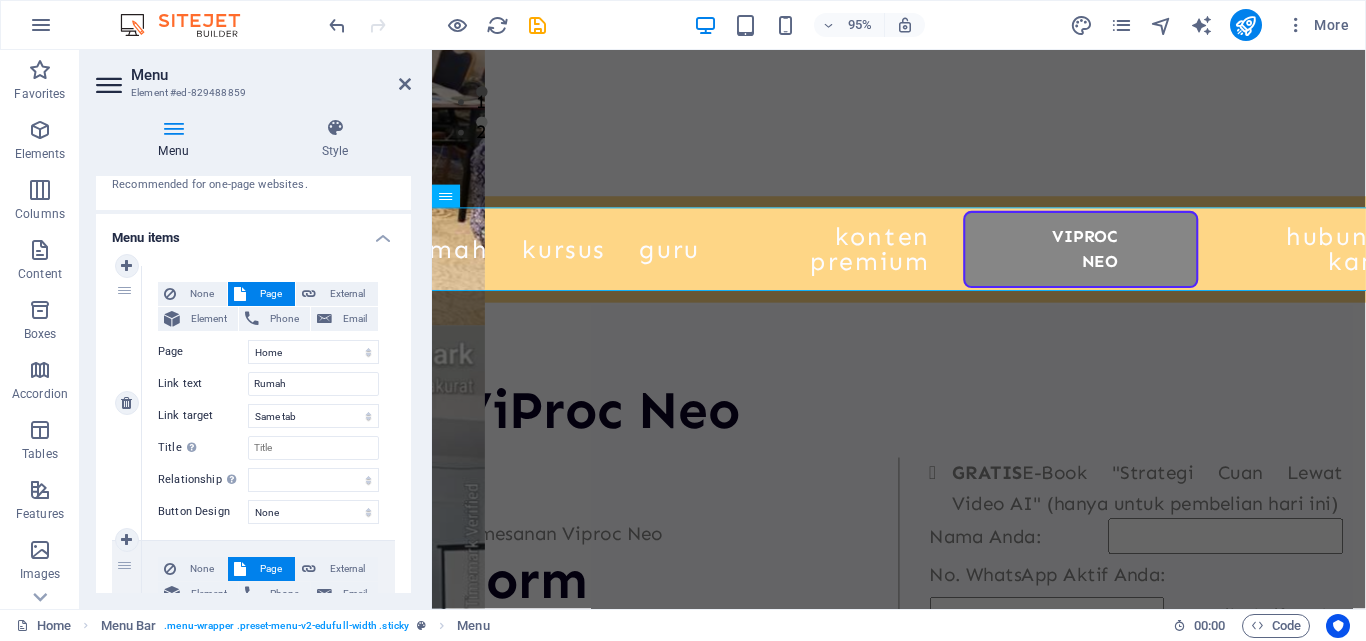 scroll, scrollTop: 200, scrollLeft: 0, axis: vertical 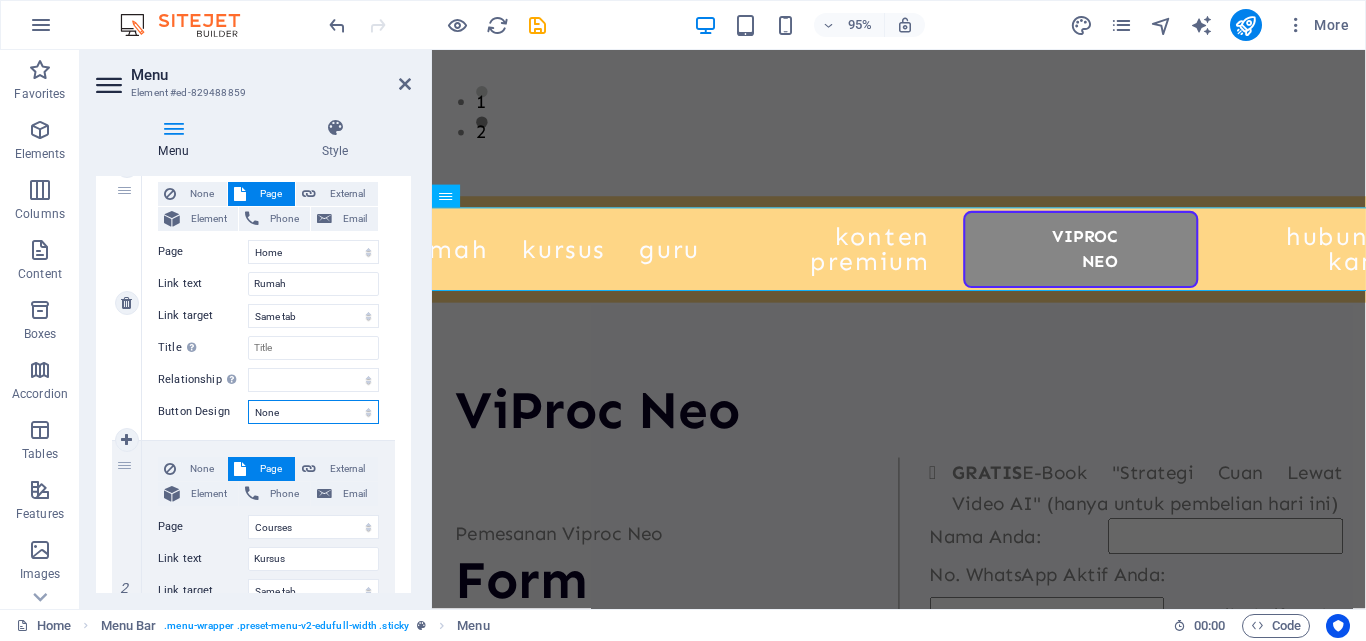 click on "None Default Primary Secondary" at bounding box center (313, 412) 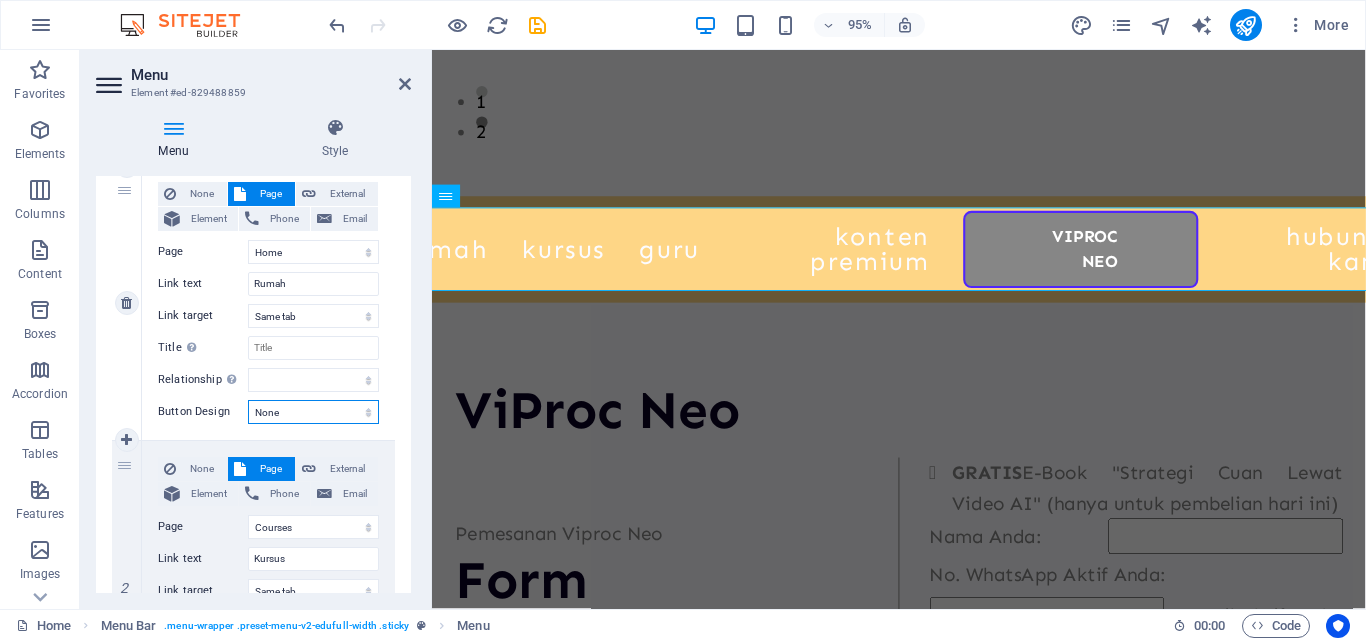 select on "default" 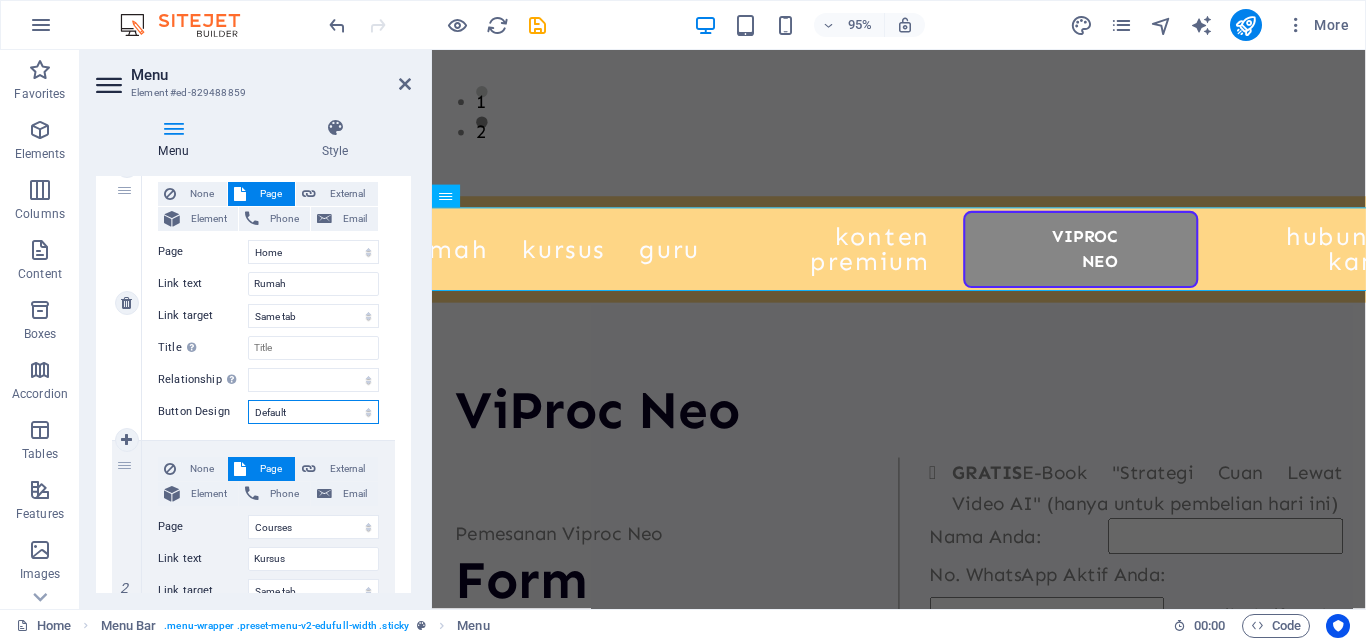 click on "None Default Primary Secondary" at bounding box center [313, 412] 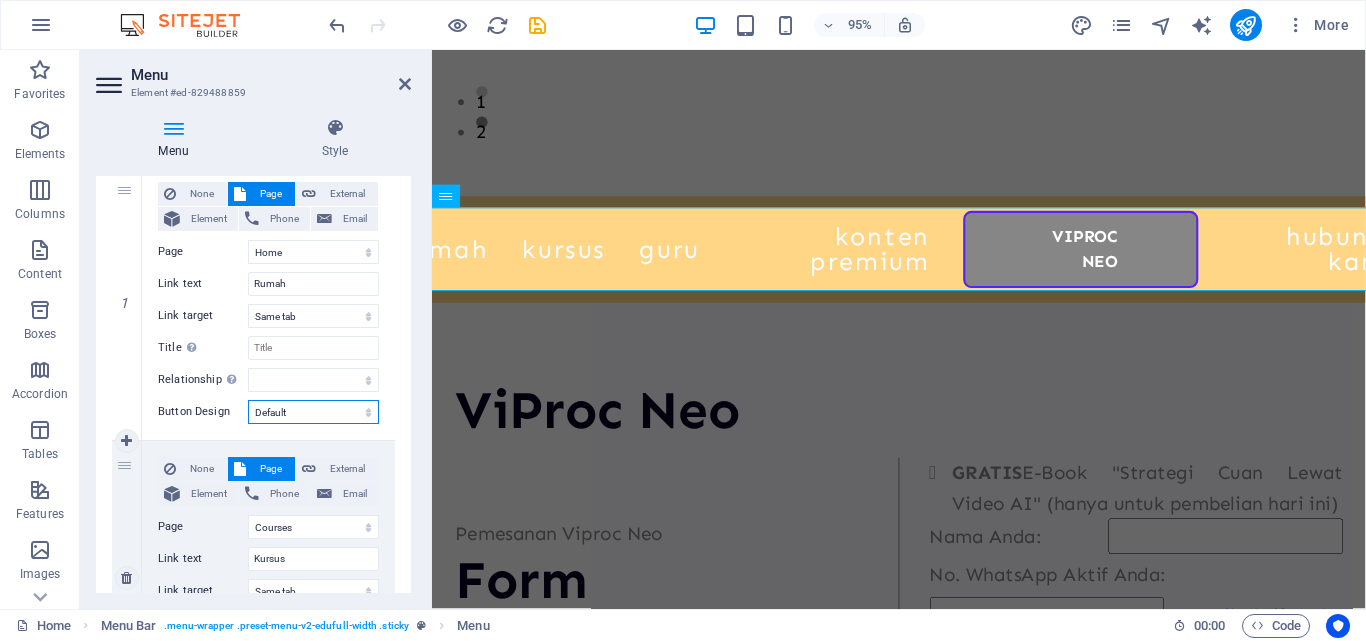 select 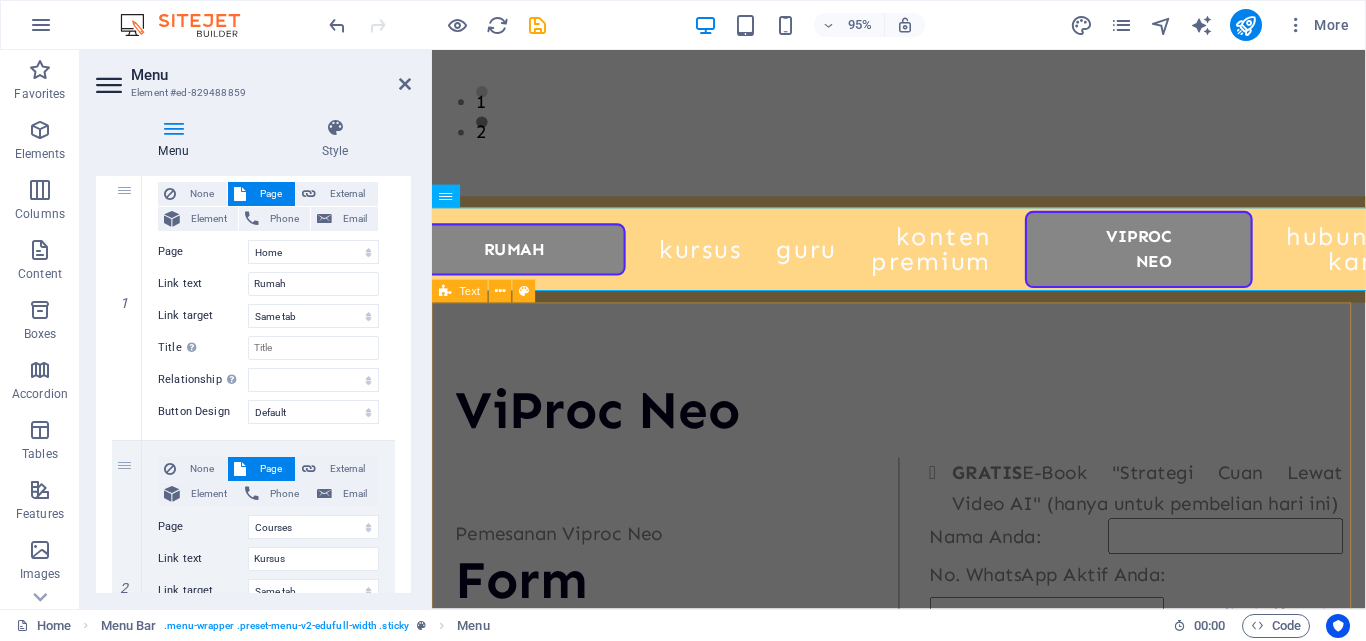 click on "ViProc Neo
Pemesanan Viproc Neo
Form Pemesanan Viproc Neo
PENTING:  Pastikan No. WhatsApp dan Email Anda aktif untuk menerima aksesnya.
Yang Anda Dapatkan:
Akses Tools Viproc Neo Selamanya
Sekali bayar, tanpa berlangganan.
Fitur pembaruan gratis di masa depan
Grup Dukungan Telegram
Dukungan Khusus dari saya pribadi melalui WhatsApp
GRATIS  E-Book "Strategi Cuan Lewat Video AI" (hanya untuk pembelian hari ini)
Nama Anda:
No. WhatsApp Aktif Anda:
Email Aktif Anda:
Metode Pembayaran:
-- Pilih Metode --
Transfer Bank
Rekening Virtual Bank Syariah Indonesia
Rekening Virtual Bank Sultra
Bank Mandiri
OVO
DANA
RINCIAN PESANAN:
Produk:  Viproc Neo - Video Alat AI
Harga Normal:  Rp399.000
Harga Promo:  Rp79.000
Kode Unik: Rp0
Total: Rp79.000
Kirim Sekarang via WhatsApp" at bounding box center [923, 730] 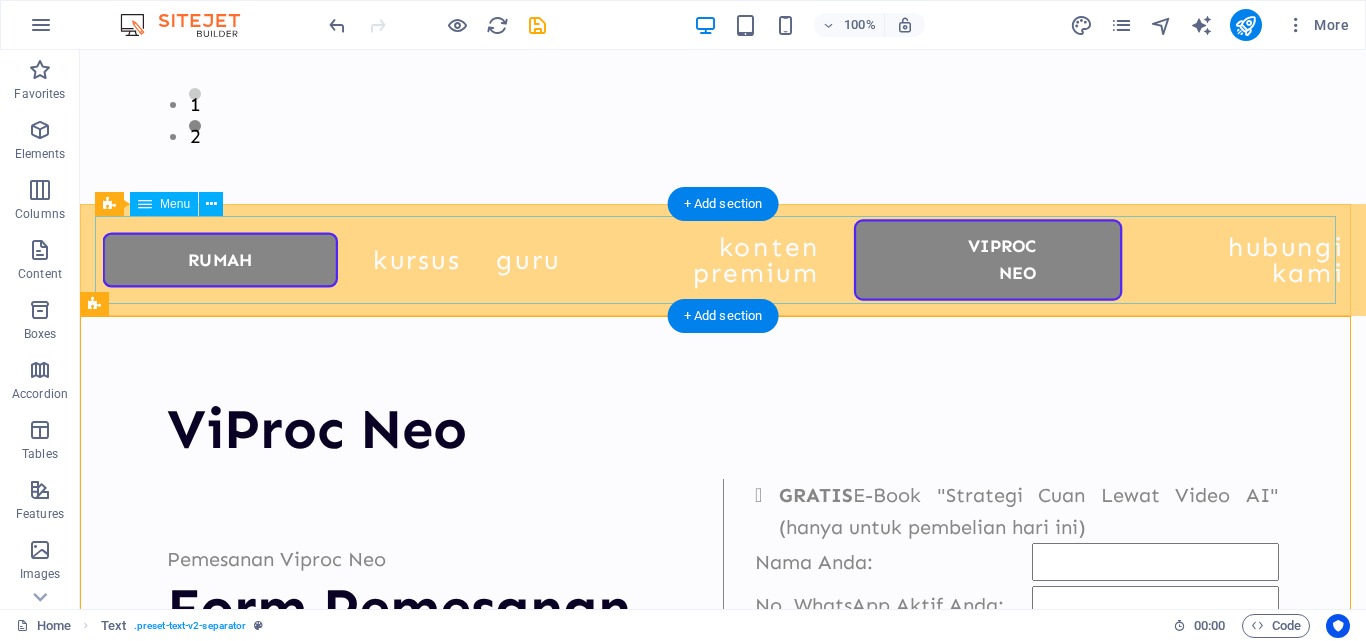 click on "Rumah Kursus Guru Konten Premium ViProc Neo Hubungi kami" at bounding box center (723, 260) 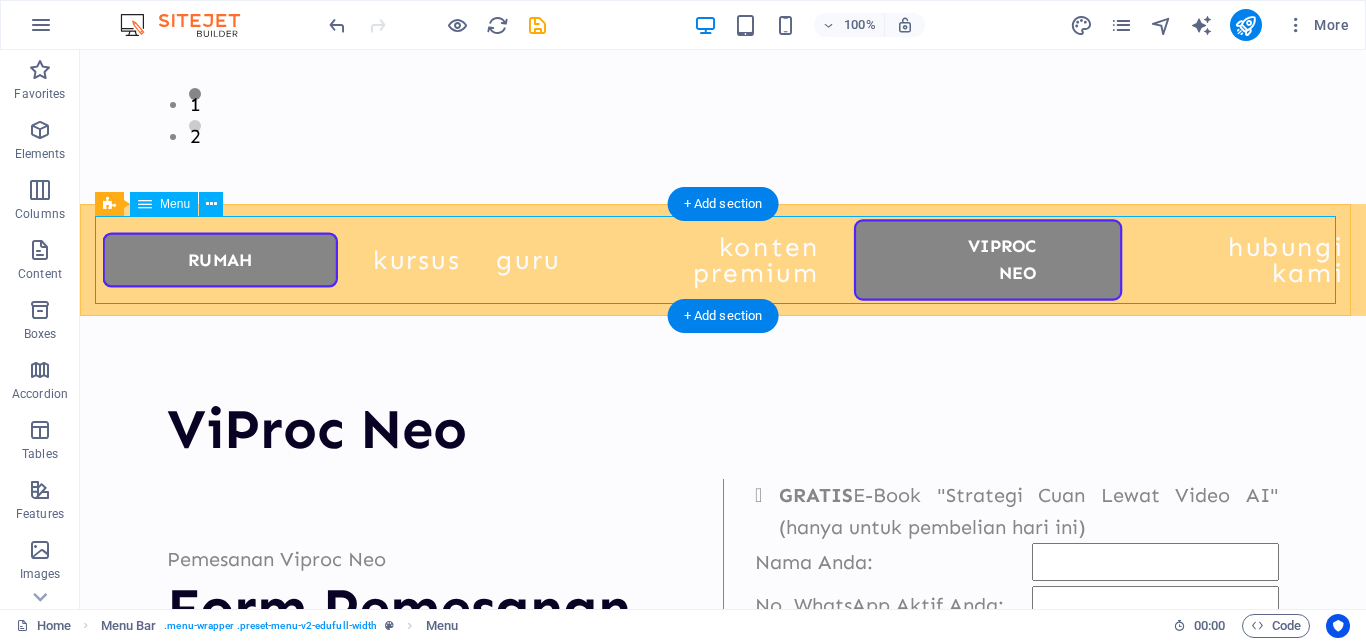 click on "Rumah Kursus Guru Konten Premium ViProc Neo Hubungi kami" at bounding box center [723, 260] 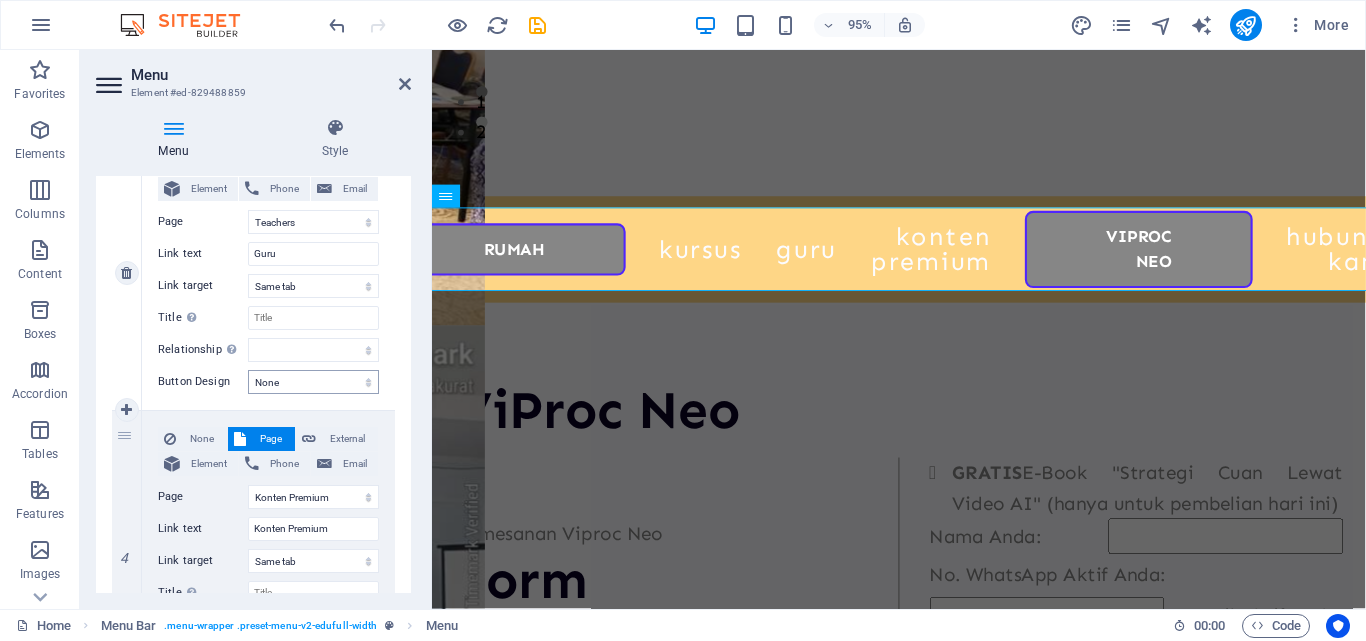 scroll, scrollTop: 800, scrollLeft: 0, axis: vertical 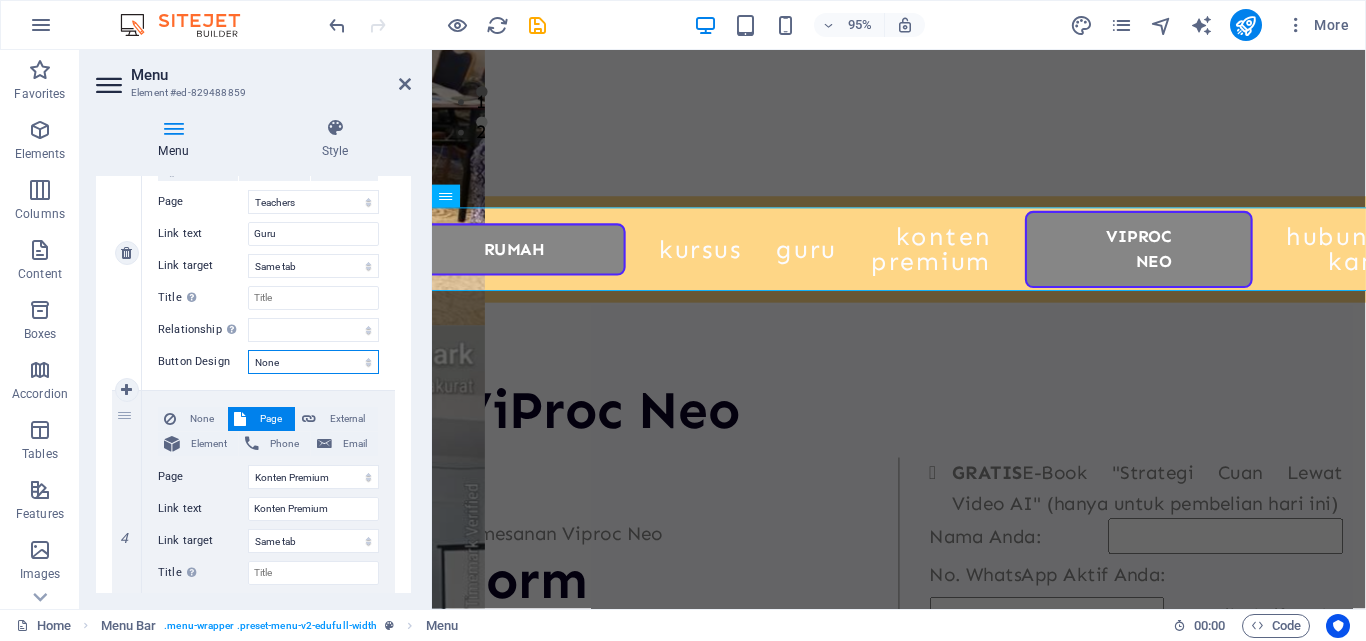 click on "None Default Primary Secondary" at bounding box center [313, 362] 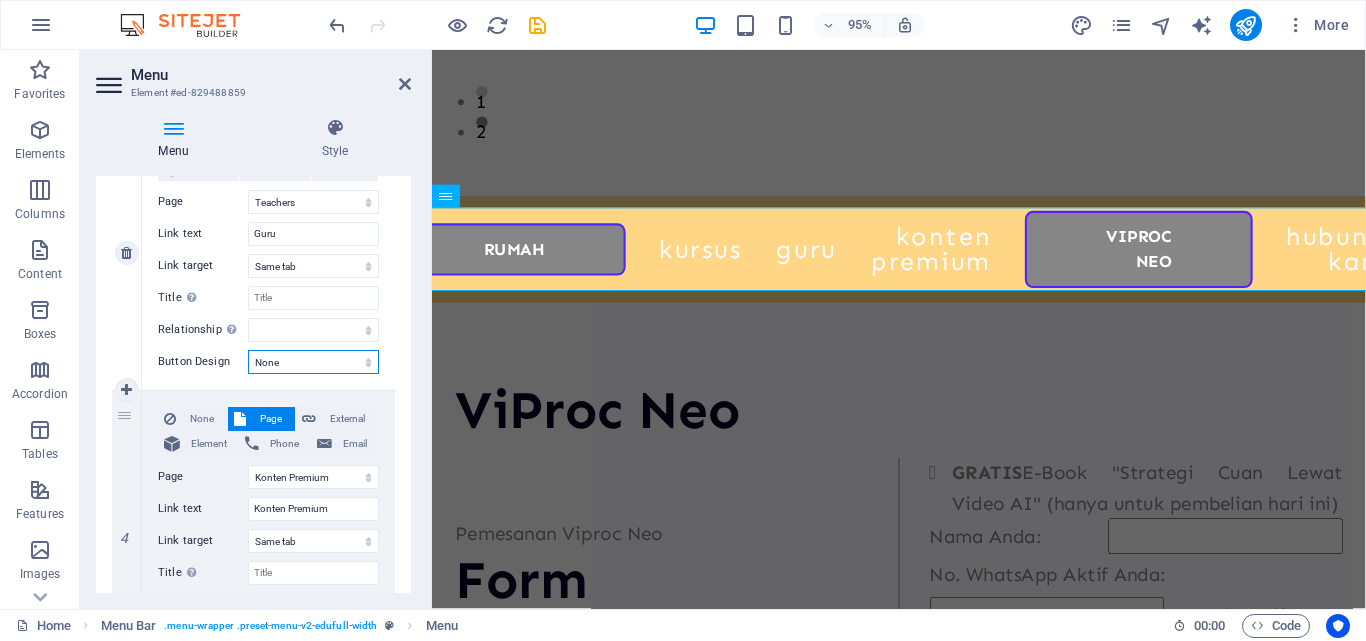 select on "default" 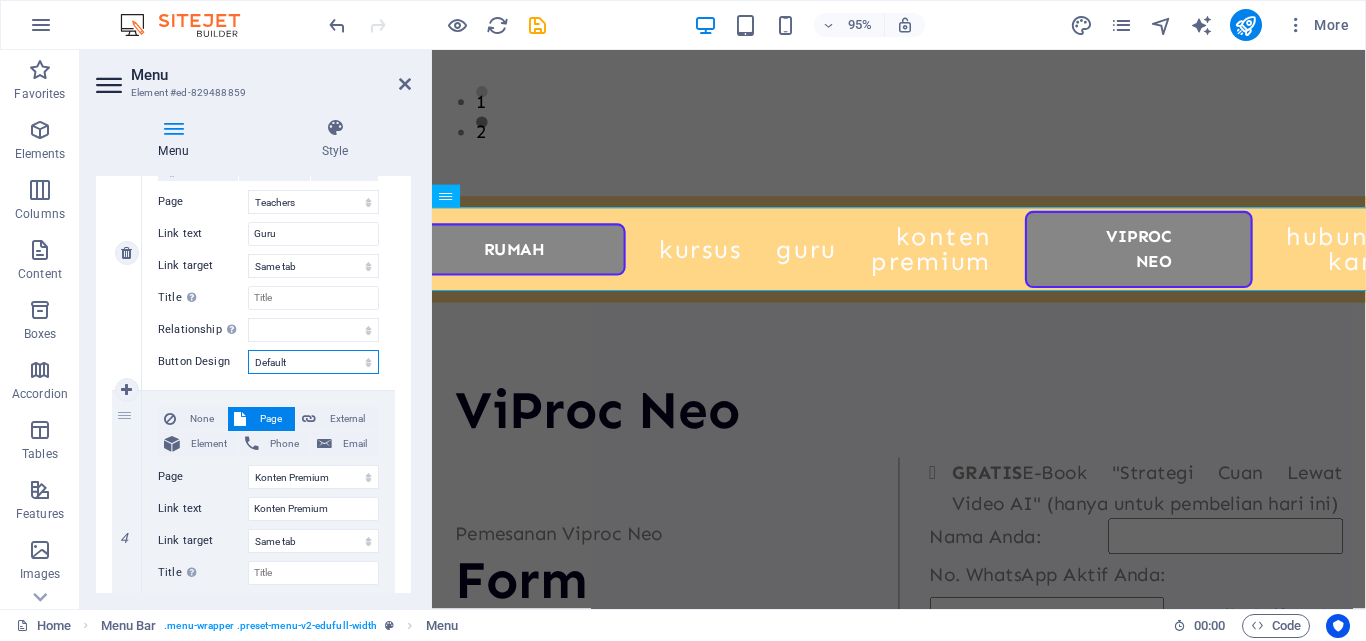 click on "None Default Primary Secondary" at bounding box center (313, 362) 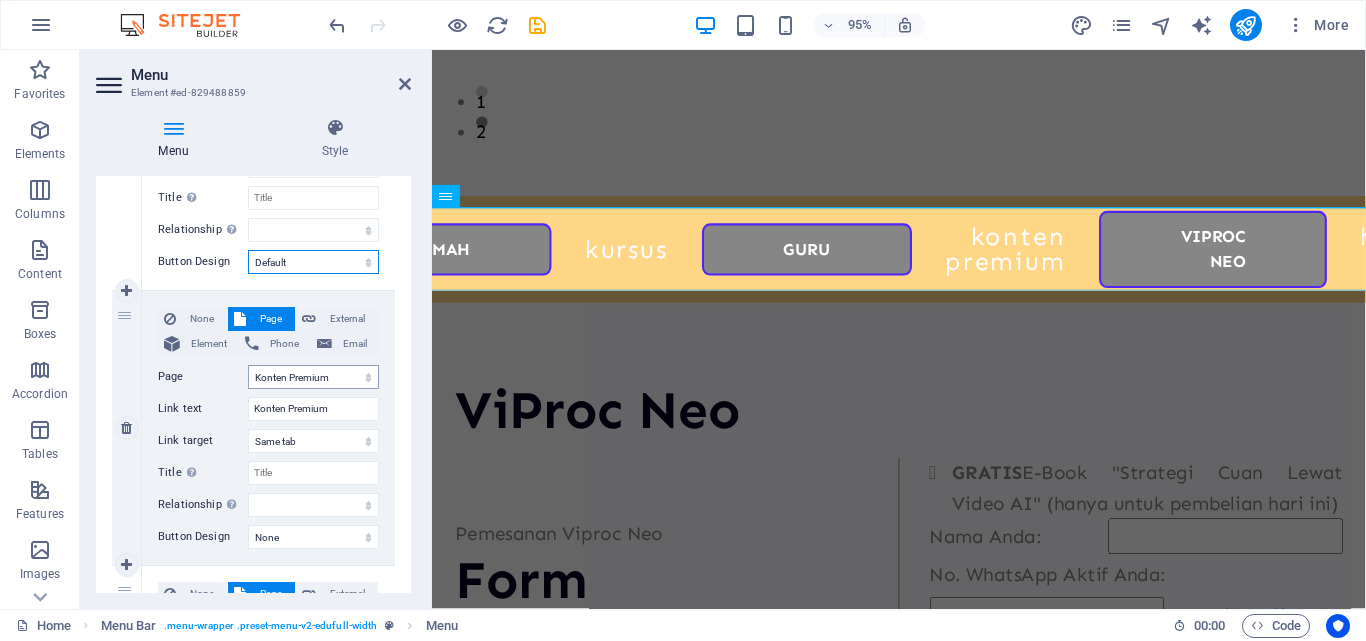 scroll, scrollTop: 1000, scrollLeft: 0, axis: vertical 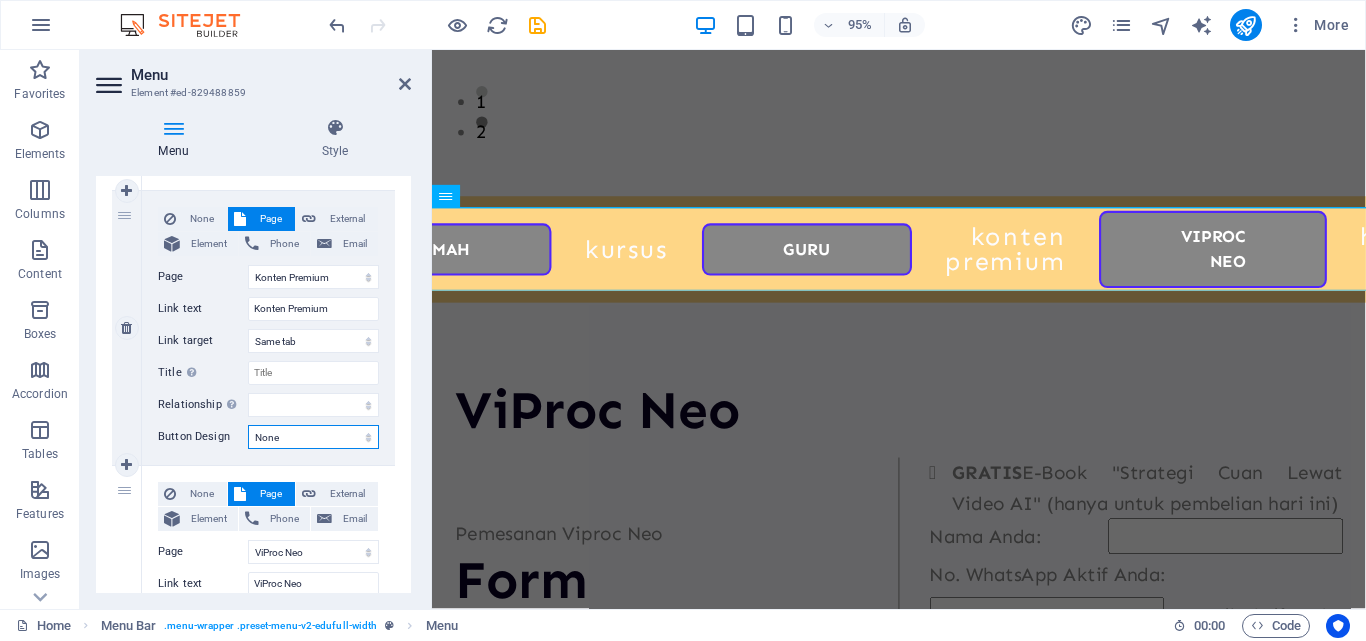 click on "None Default Primary Secondary" at bounding box center (313, 437) 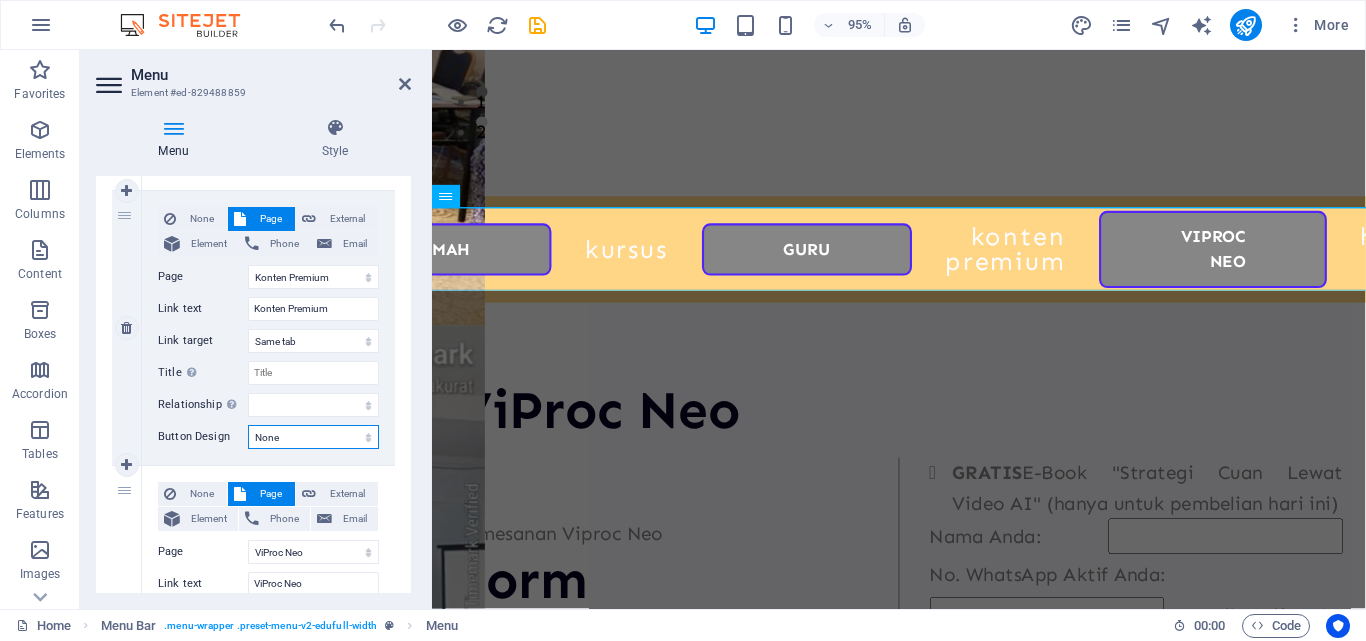select on "default" 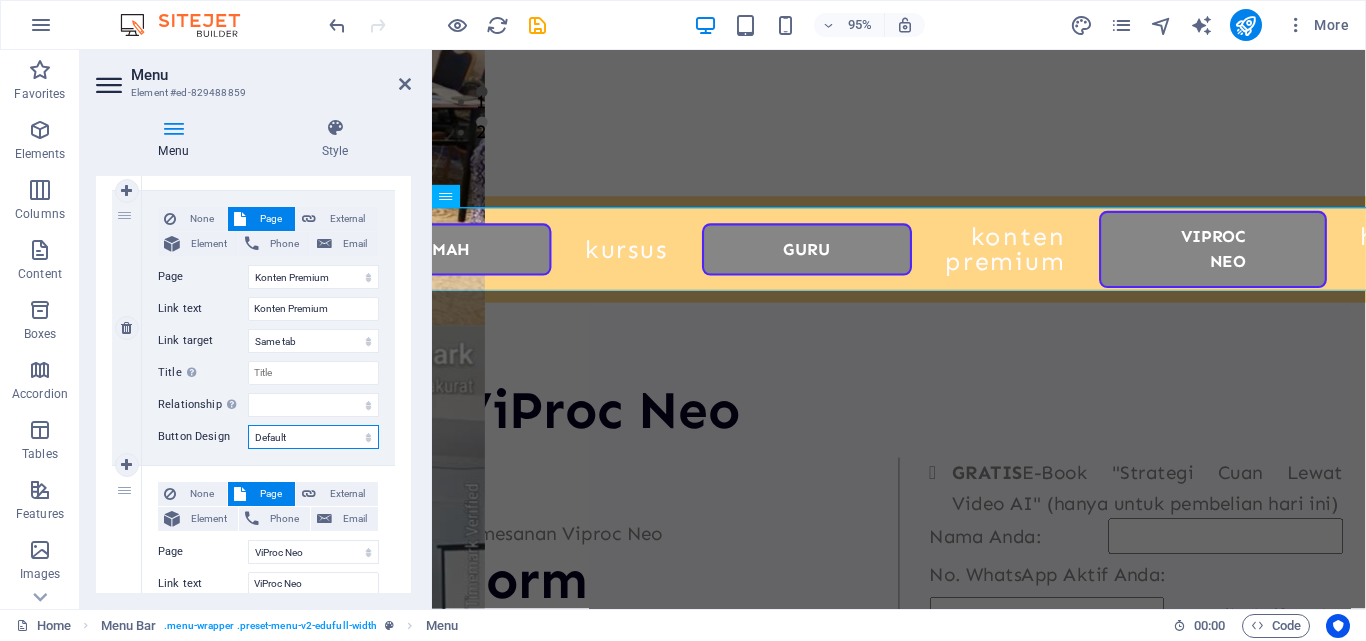 click on "None Default Primary Secondary" at bounding box center (313, 437) 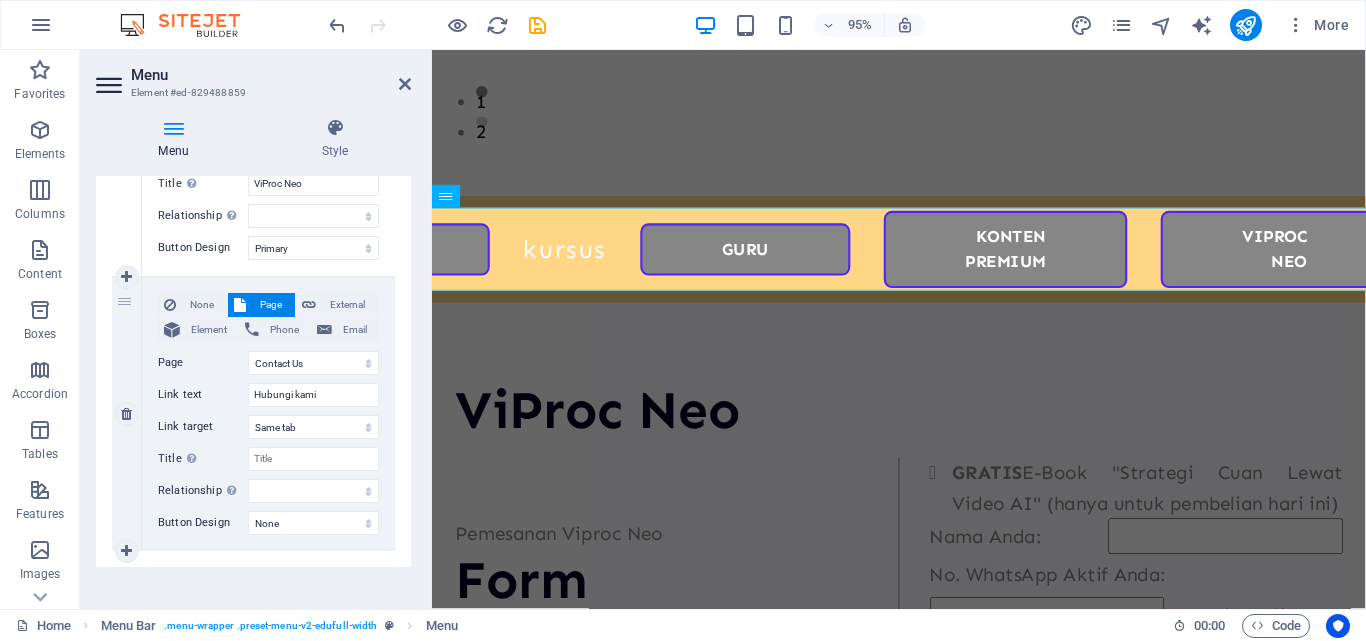scroll, scrollTop: 1478, scrollLeft: 0, axis: vertical 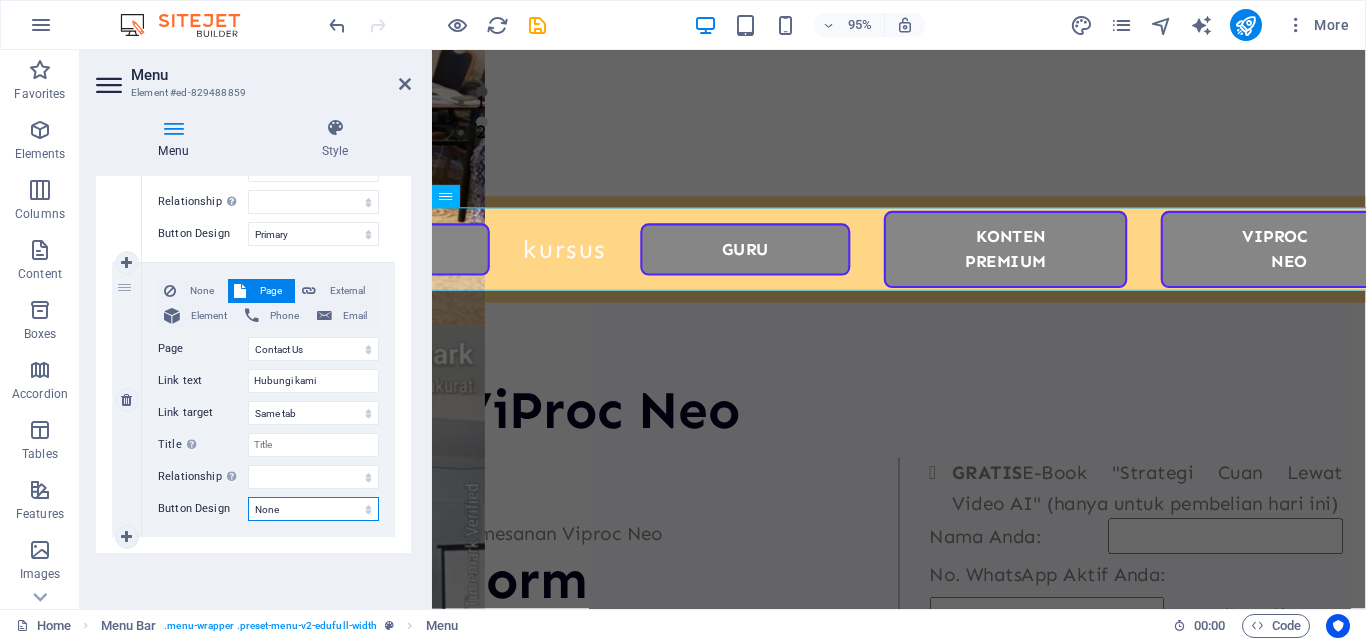 click on "None Default Primary Secondary" at bounding box center (313, 509) 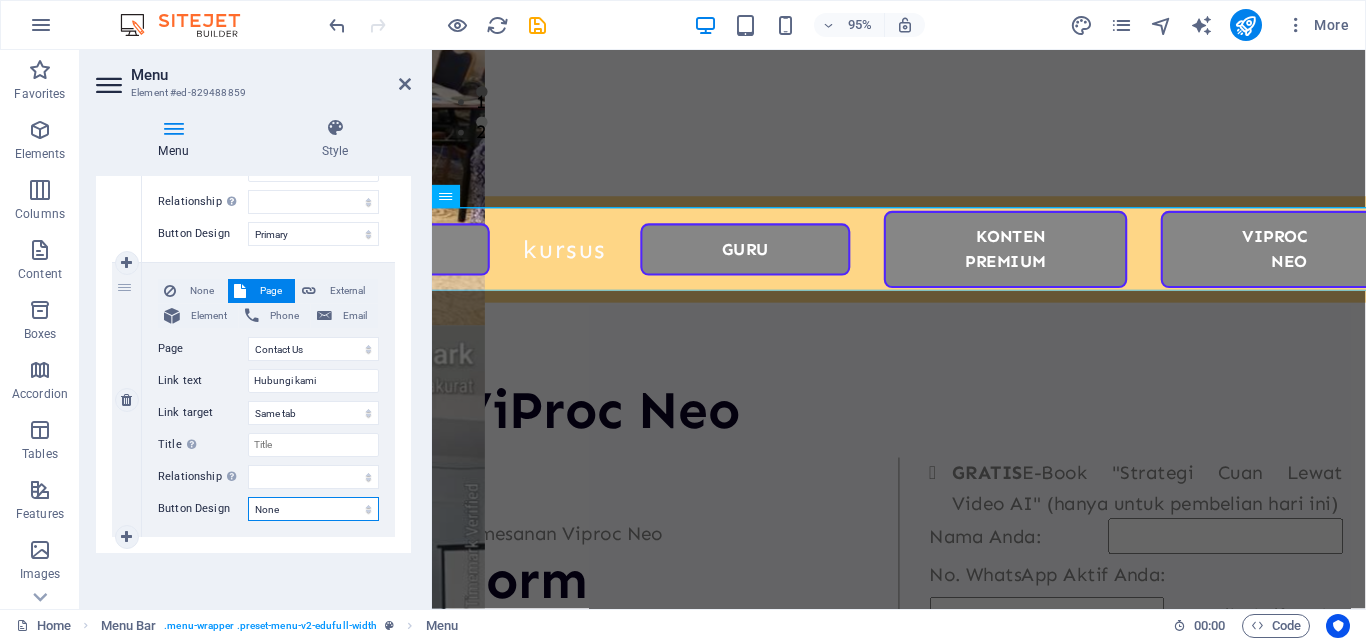 select on "default" 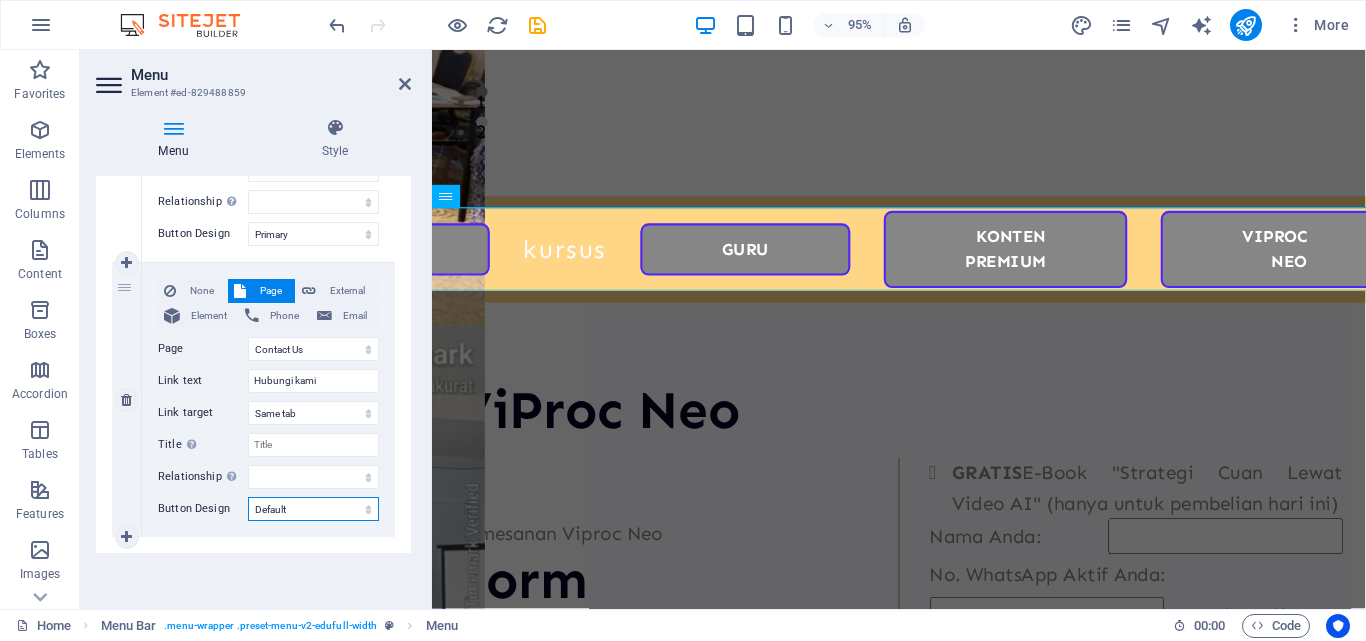 click on "None Default Primary Secondary" at bounding box center (313, 509) 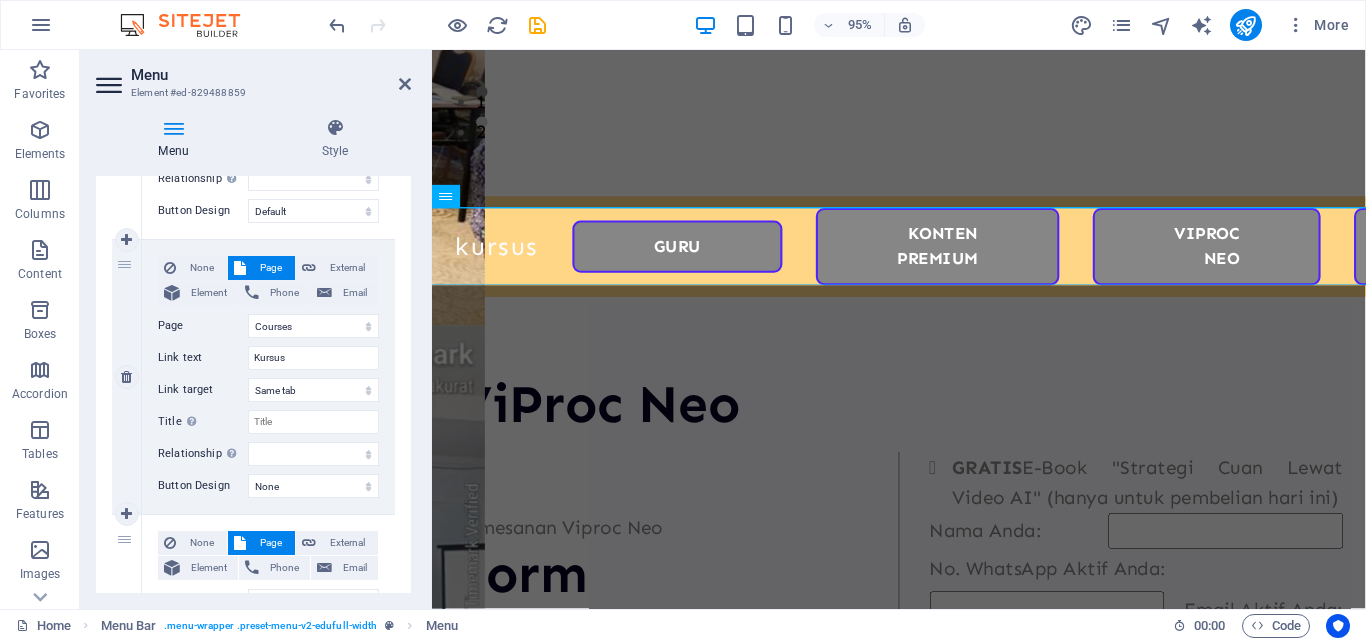 scroll, scrollTop: 378, scrollLeft: 0, axis: vertical 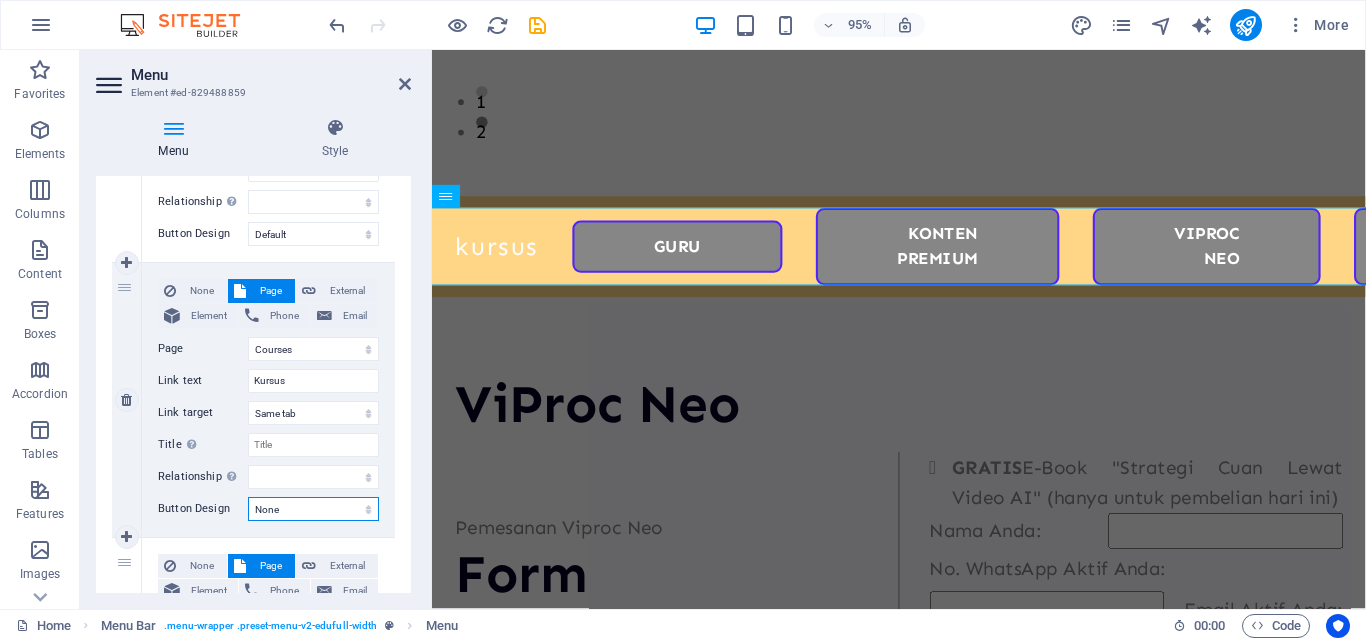 click on "None Default Primary Secondary" at bounding box center [313, 509] 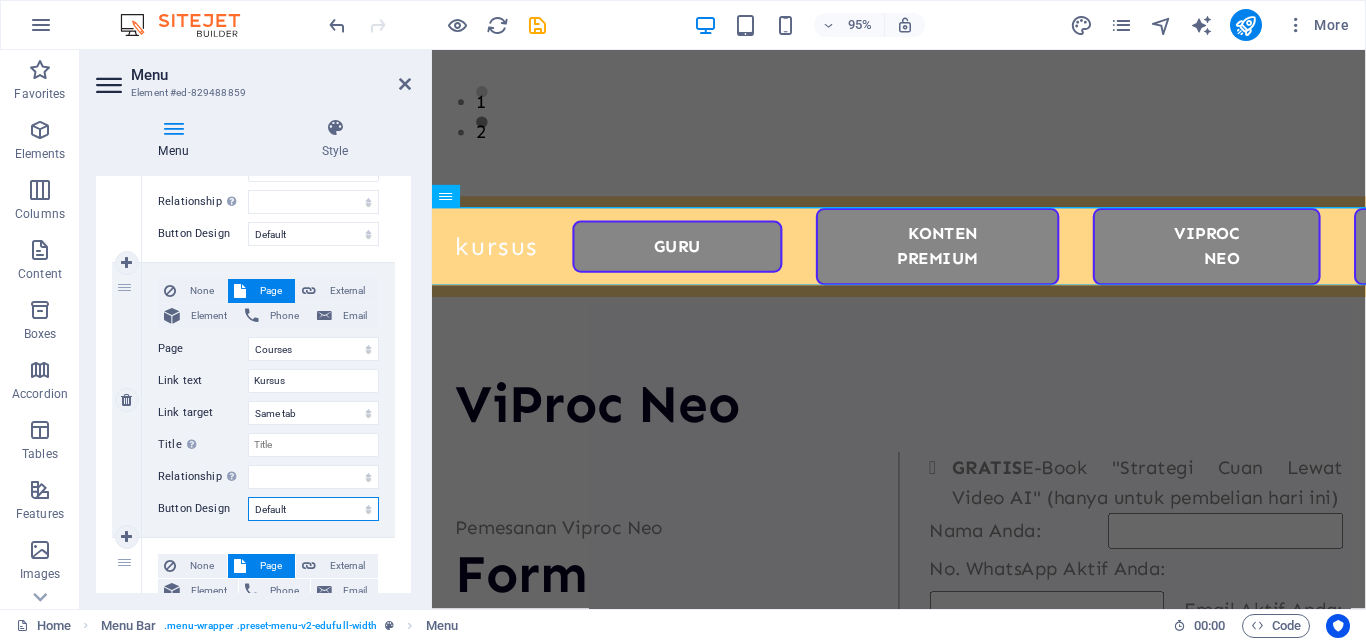 click on "None Default Primary Secondary" at bounding box center [313, 509] 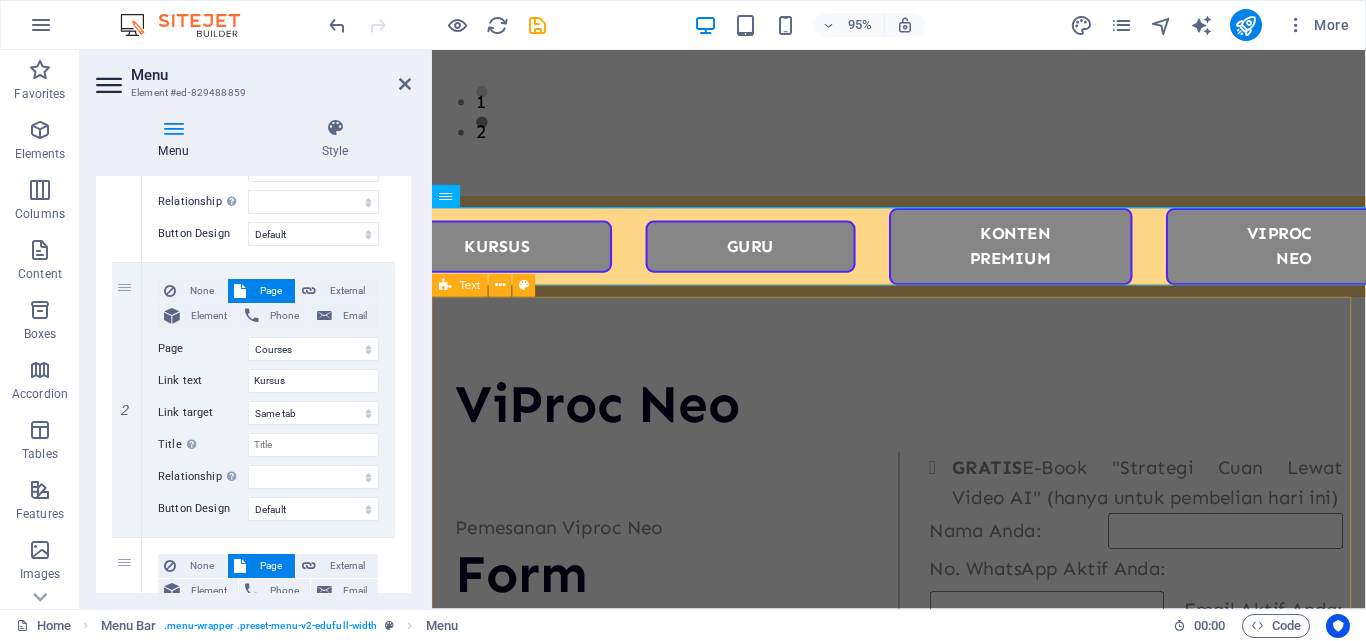scroll, scrollTop: 681, scrollLeft: 0, axis: vertical 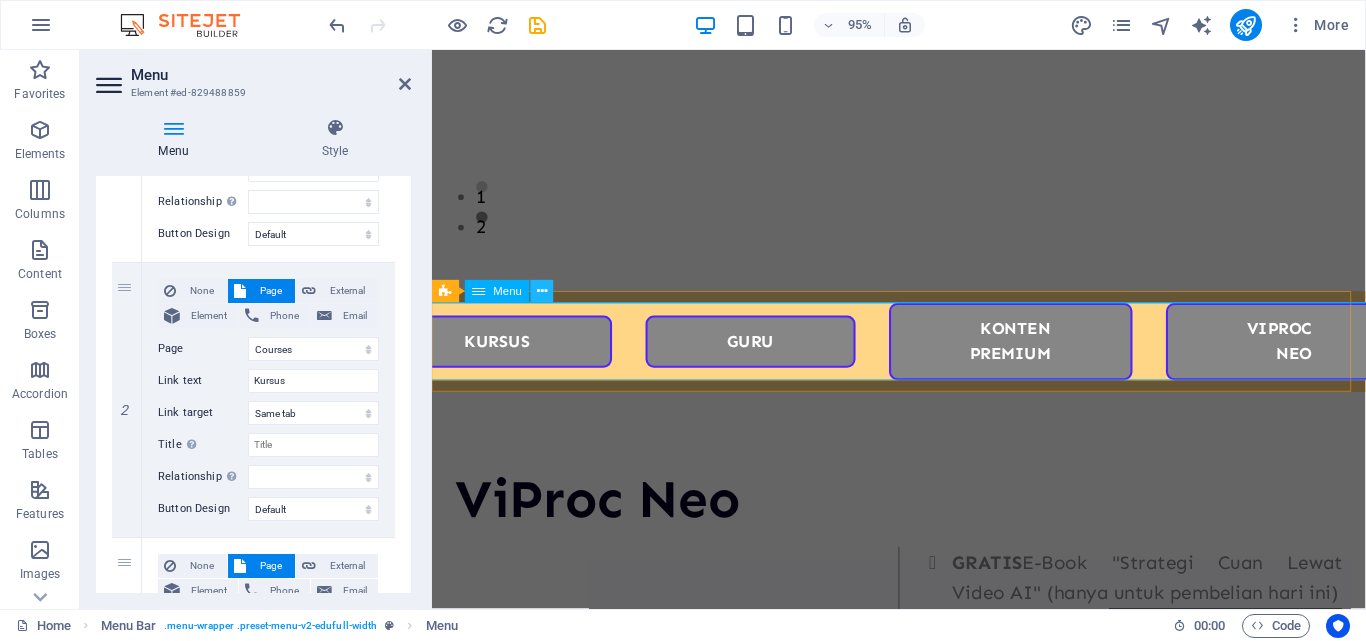click at bounding box center (542, 292) 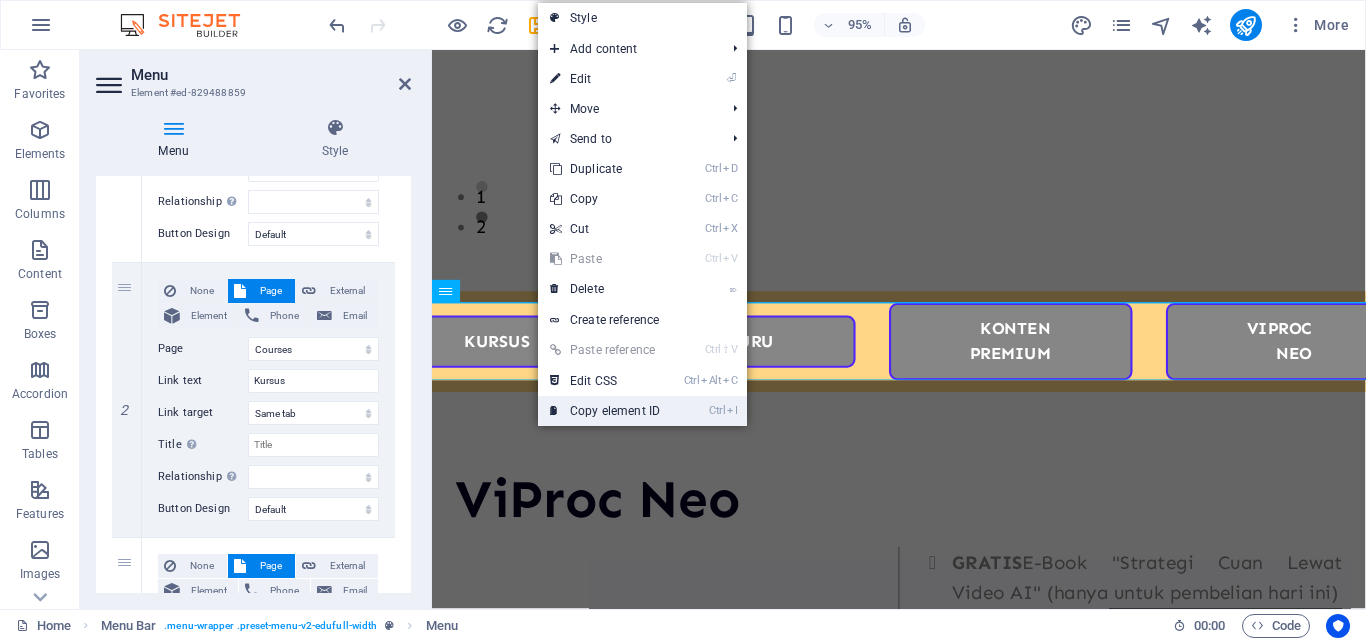 click on "Ctrl I  Copy element ID" at bounding box center (605, 411) 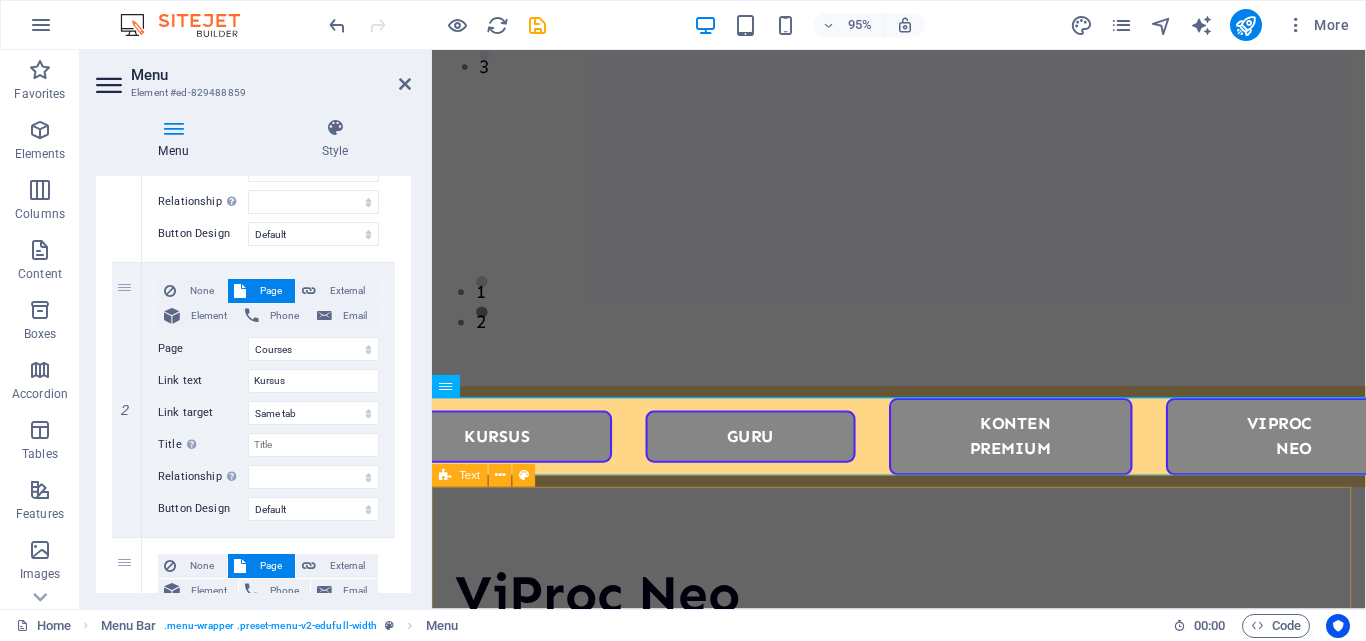 scroll, scrollTop: 681, scrollLeft: 0, axis: vertical 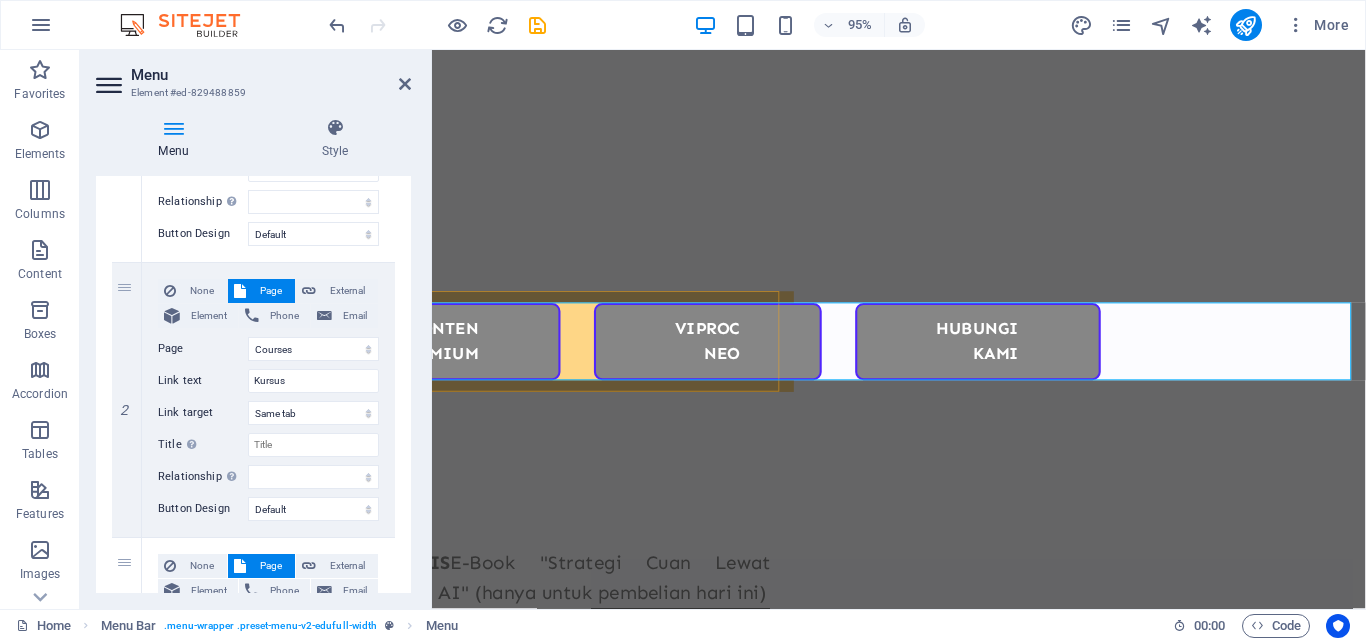 click on "Rumah Kursus Guru Konten Premium ViProc Neo Hubungi kami" at bounding box center [321, 356] 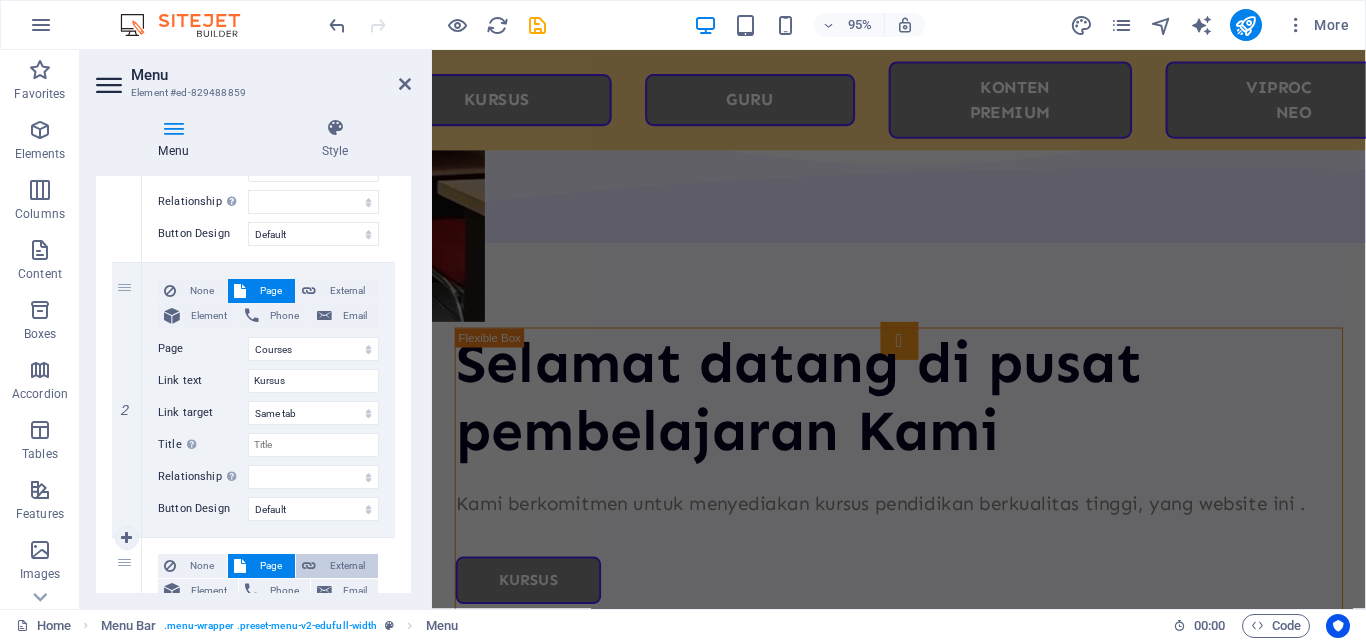 scroll, scrollTop: 2981, scrollLeft: 0, axis: vertical 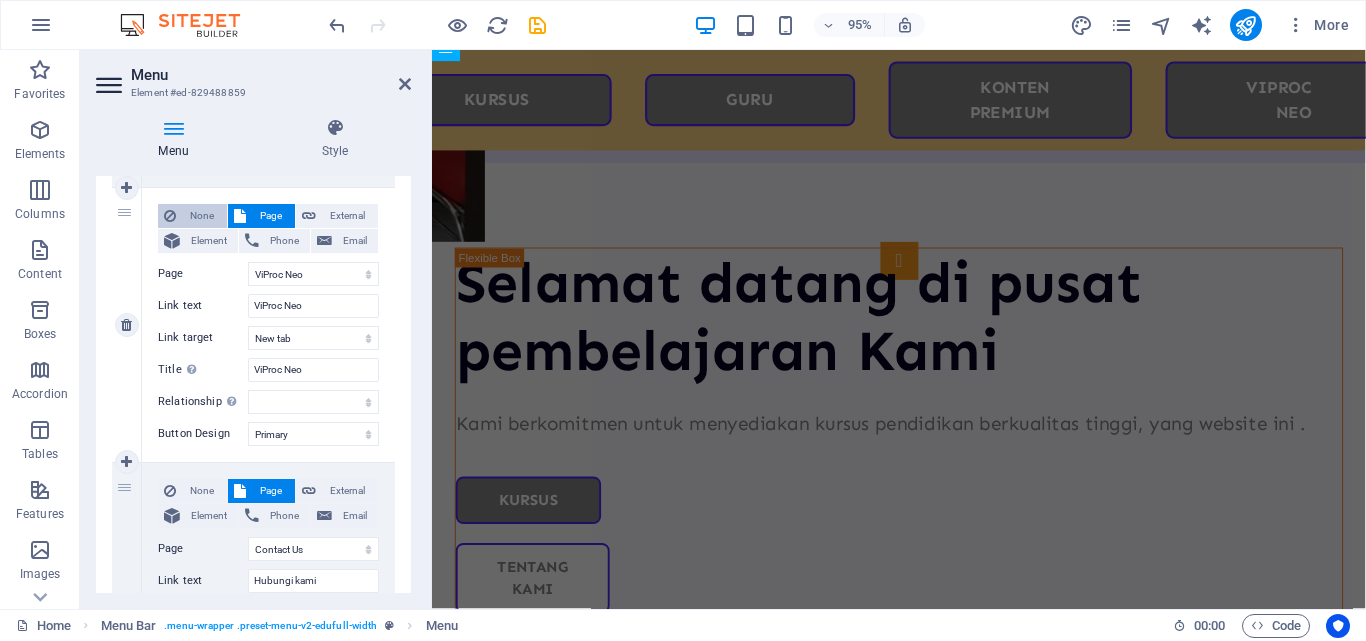 click on "None" at bounding box center (201, 216) 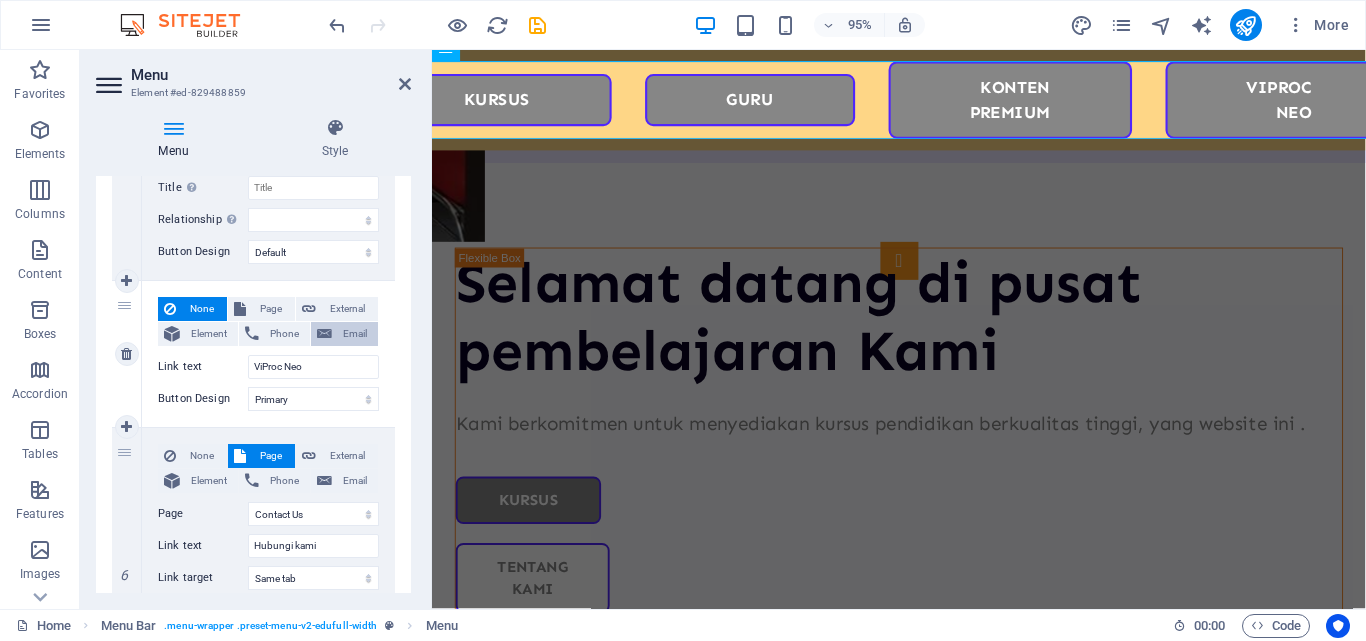 scroll, scrollTop: 1150, scrollLeft: 0, axis: vertical 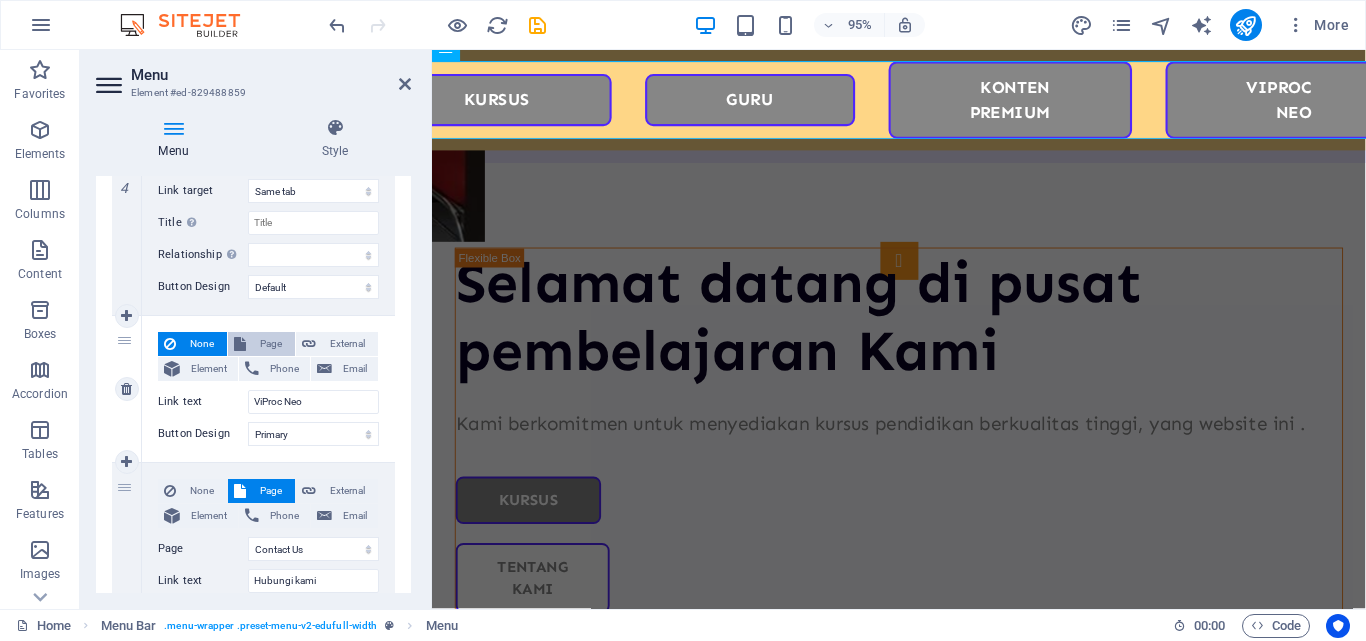 click on "Page" at bounding box center [270, 344] 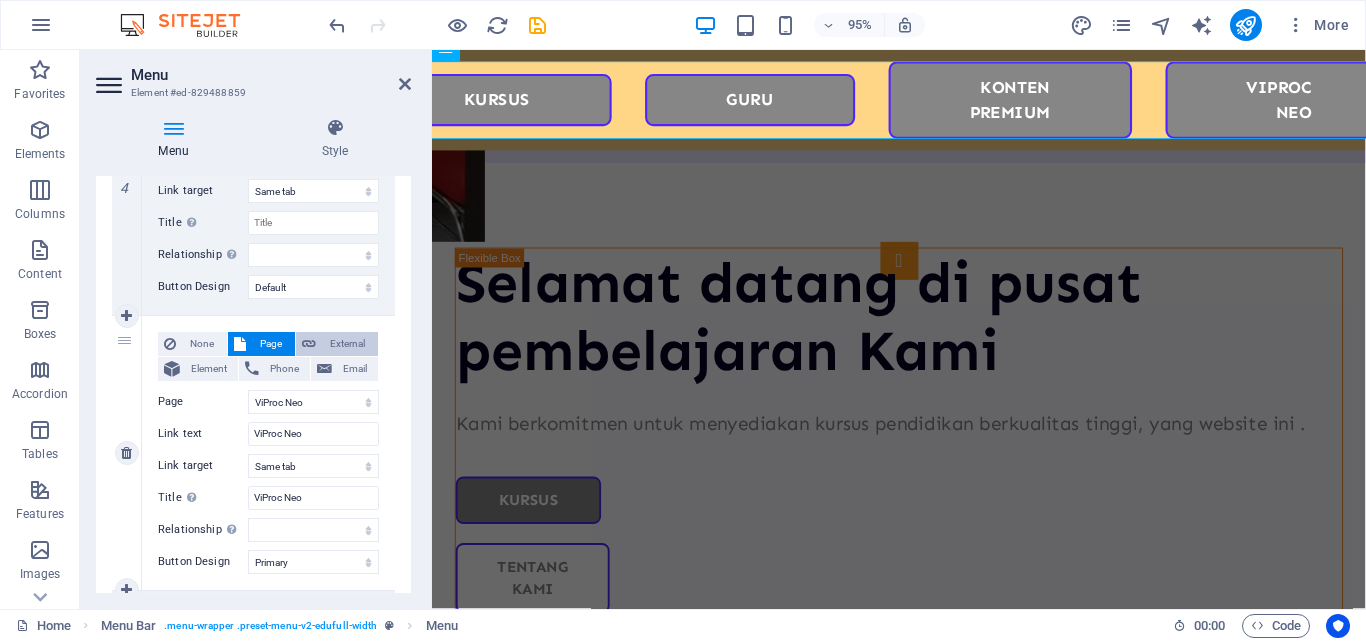 click on "External" at bounding box center [347, 344] 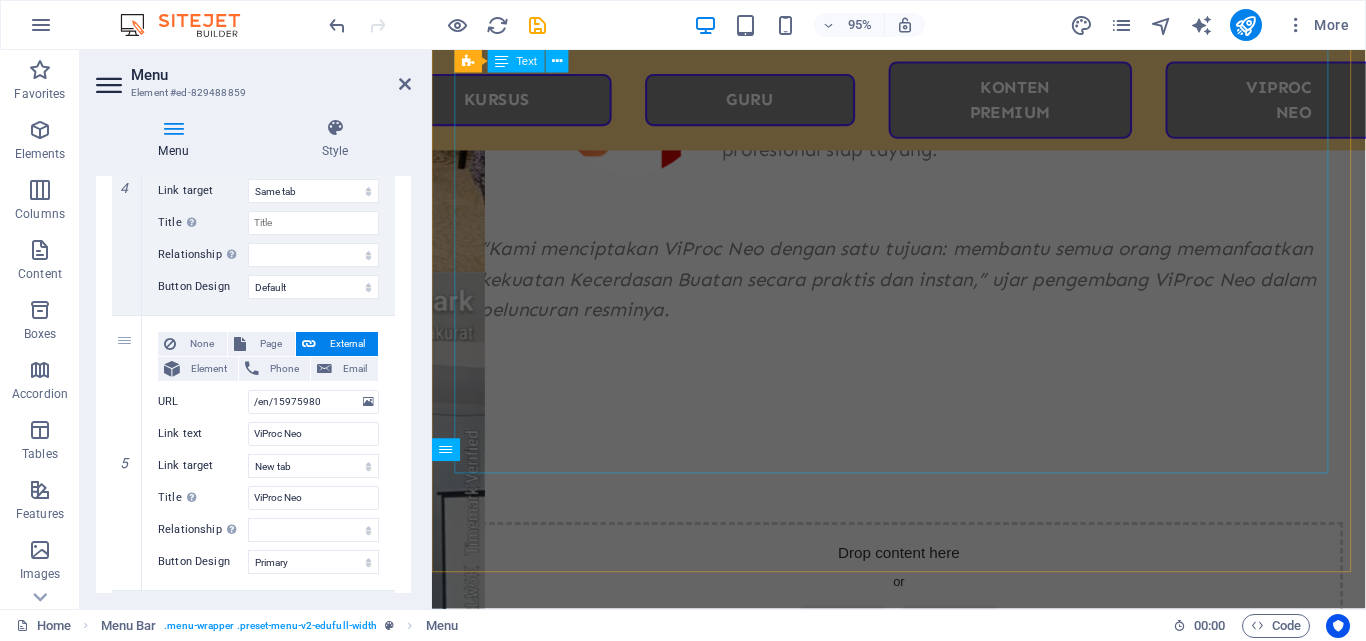 scroll, scrollTop: 1981, scrollLeft: 0, axis: vertical 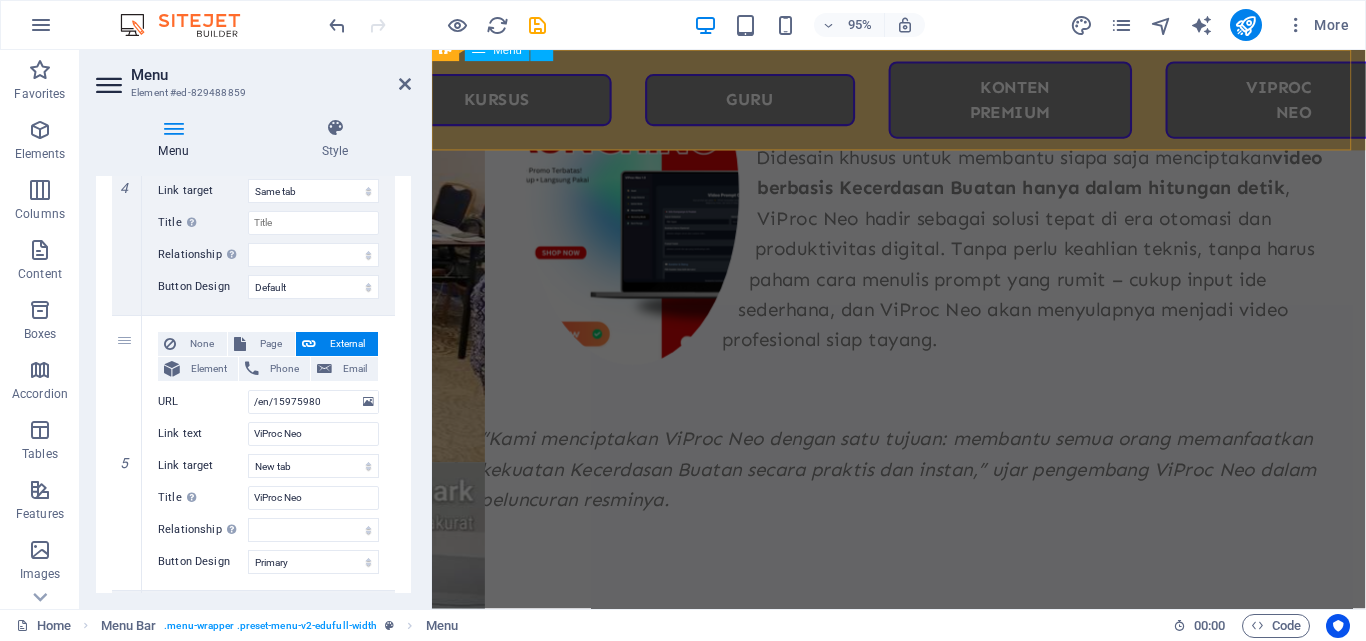 click on "Rumah Kursus Guru Konten Premium ViProc Neo Hubungi kami" at bounding box center (923, 102) 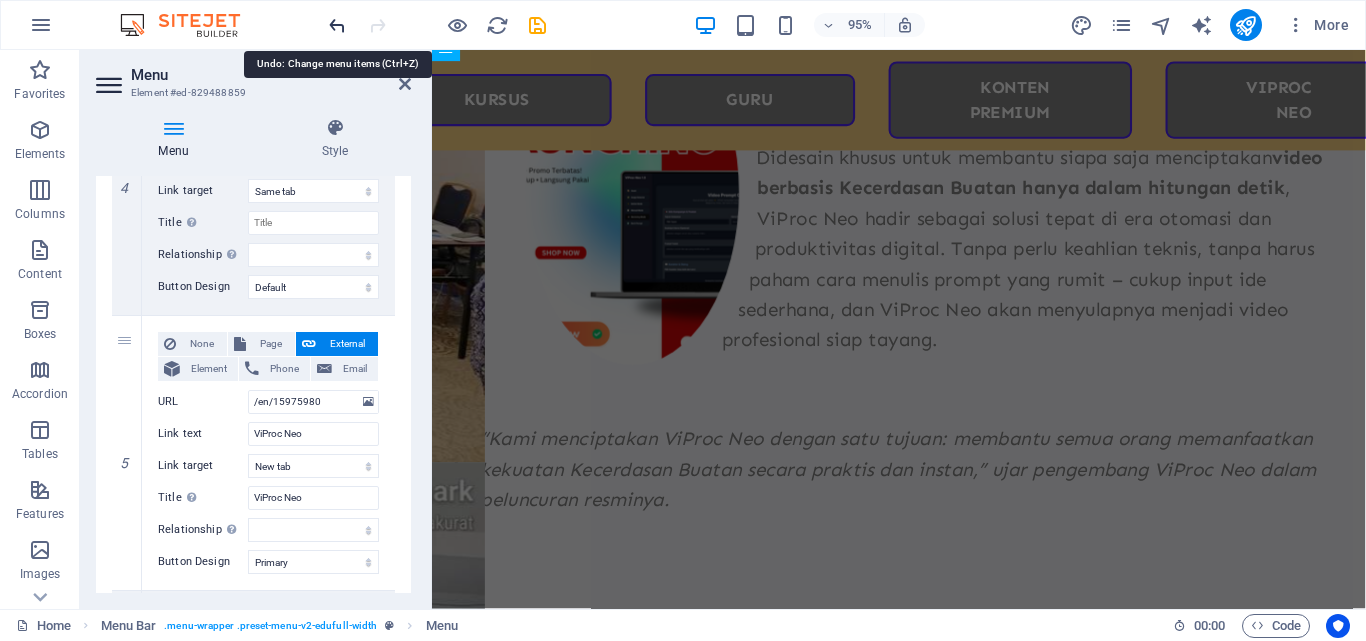 click at bounding box center (337, 25) 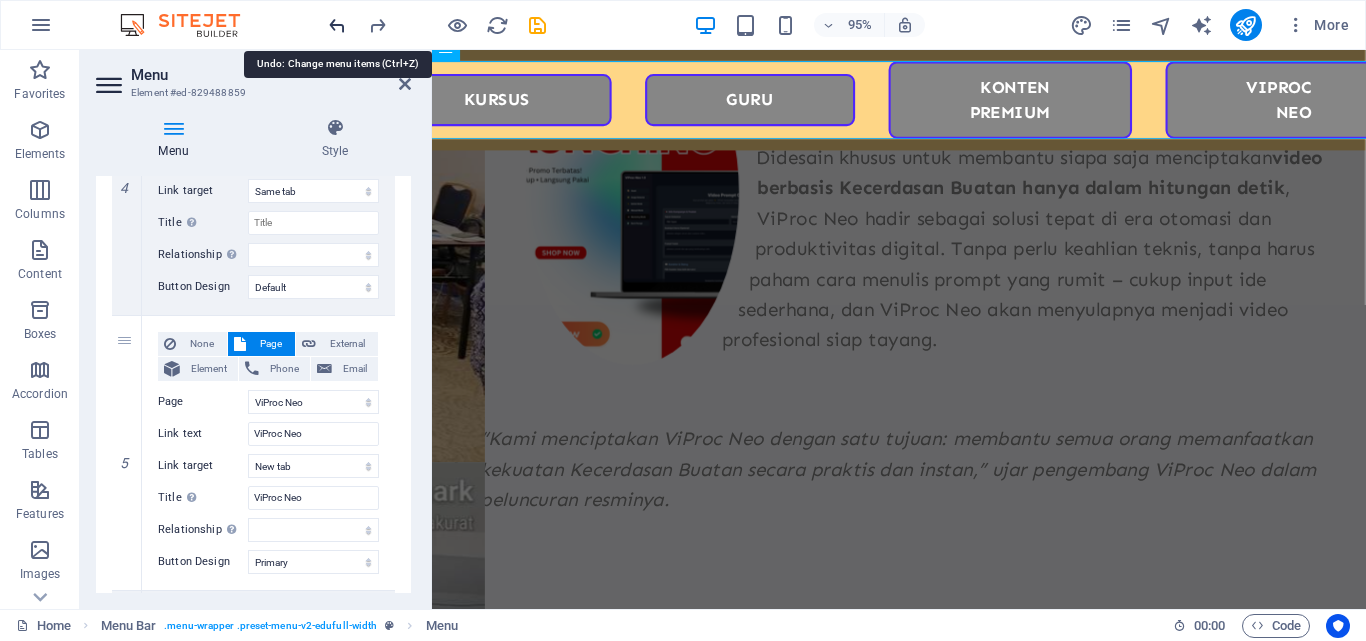 click at bounding box center [337, 25] 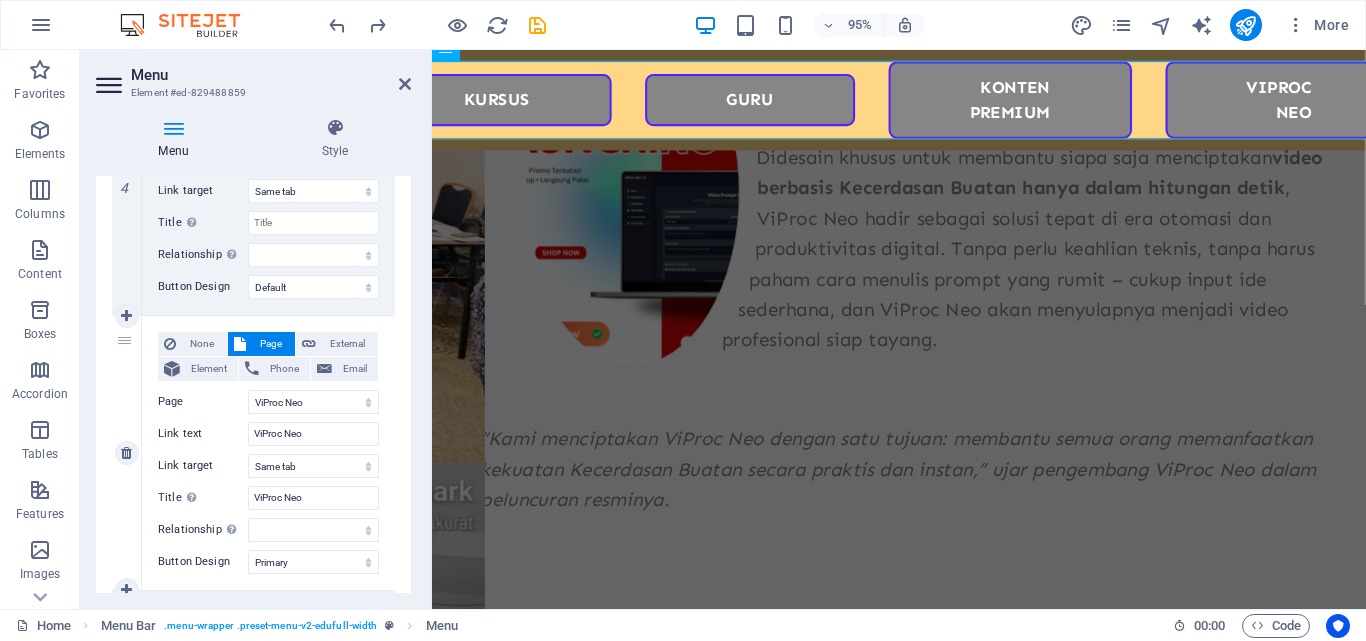click on "Page" at bounding box center [270, 344] 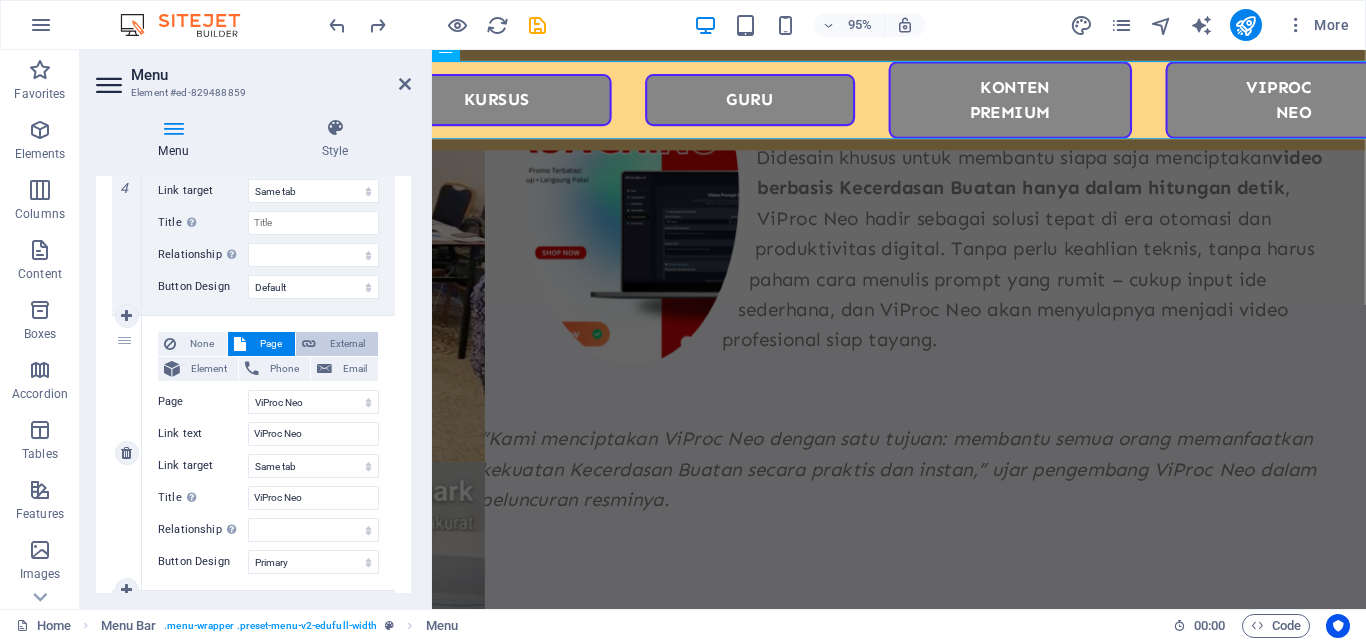 click on "External" at bounding box center [347, 344] 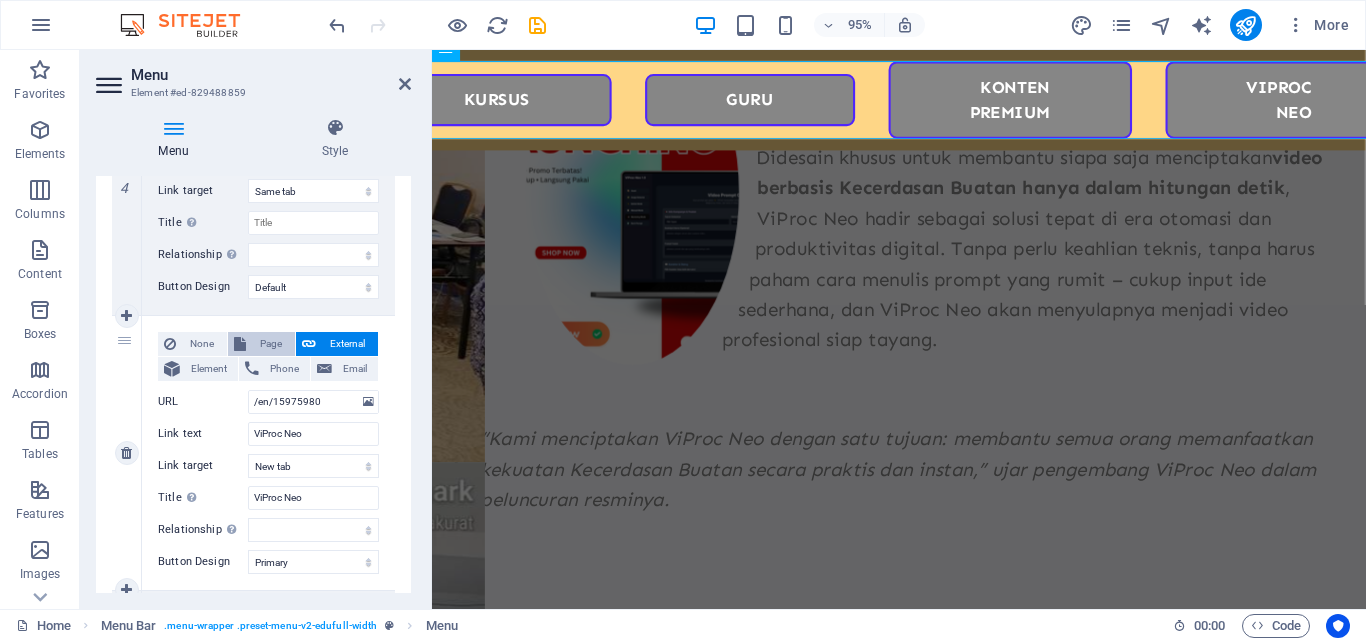 click on "Page" at bounding box center [270, 344] 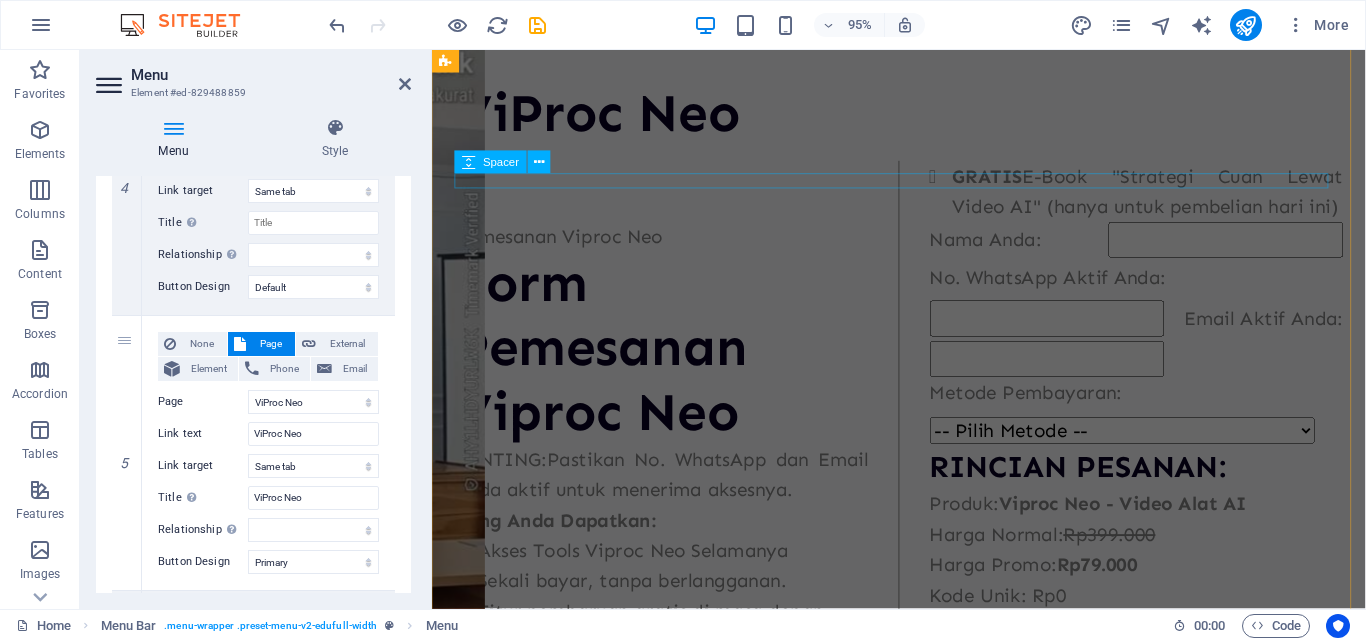 scroll, scrollTop: 881, scrollLeft: 0, axis: vertical 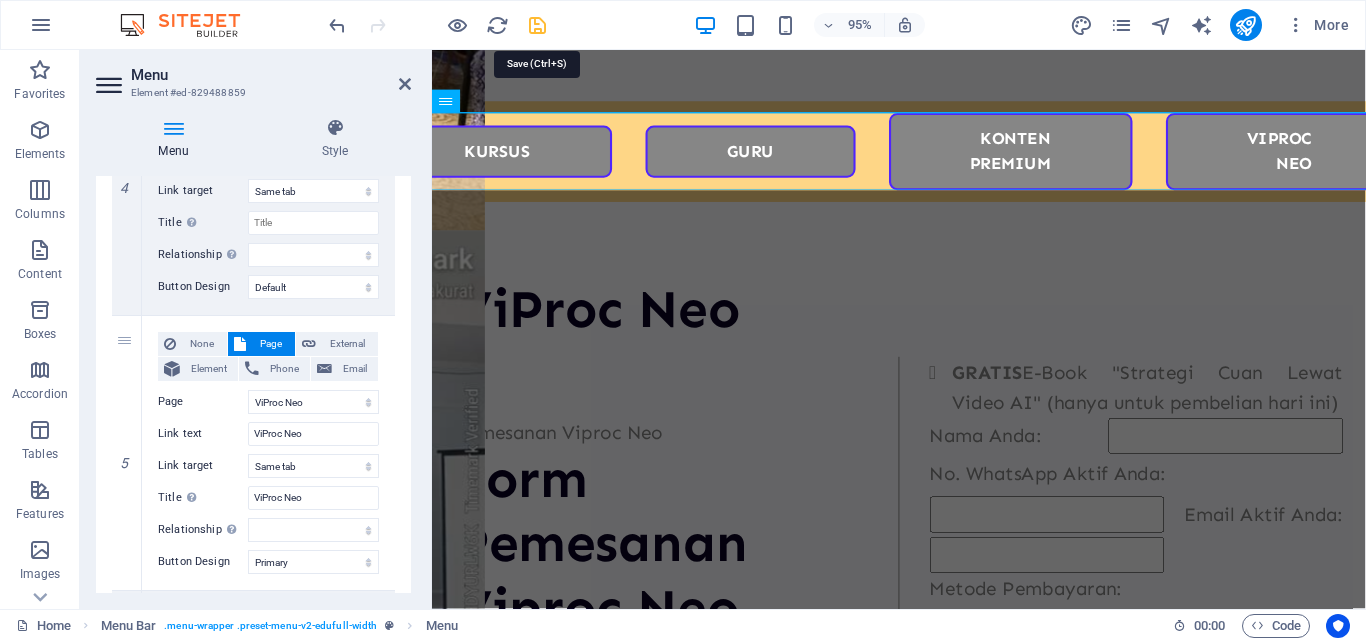 click at bounding box center [537, 25] 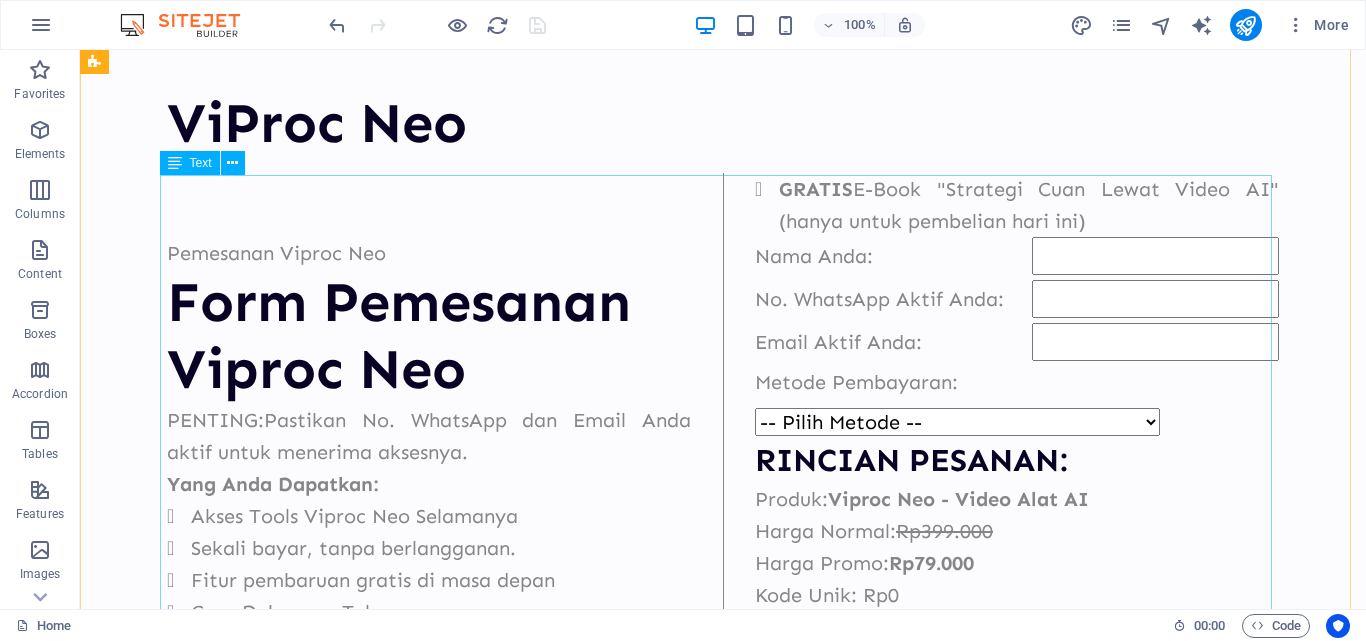 scroll, scrollTop: 881, scrollLeft: 0, axis: vertical 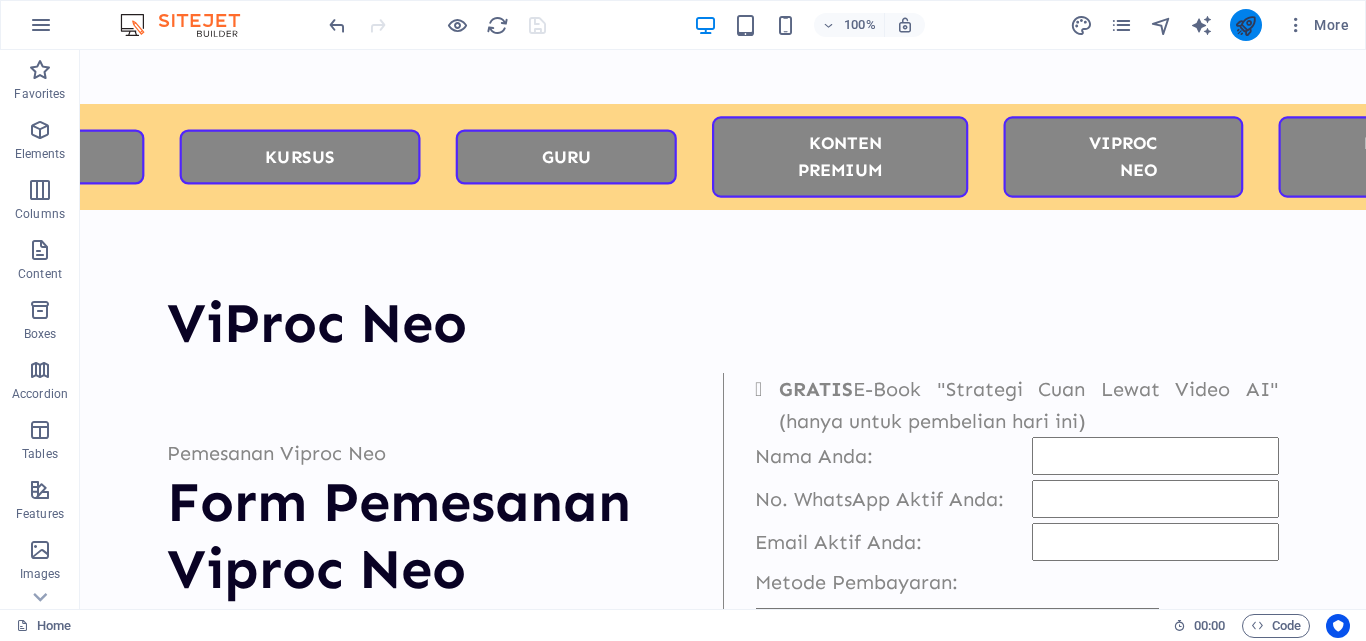 click at bounding box center [1245, 25] 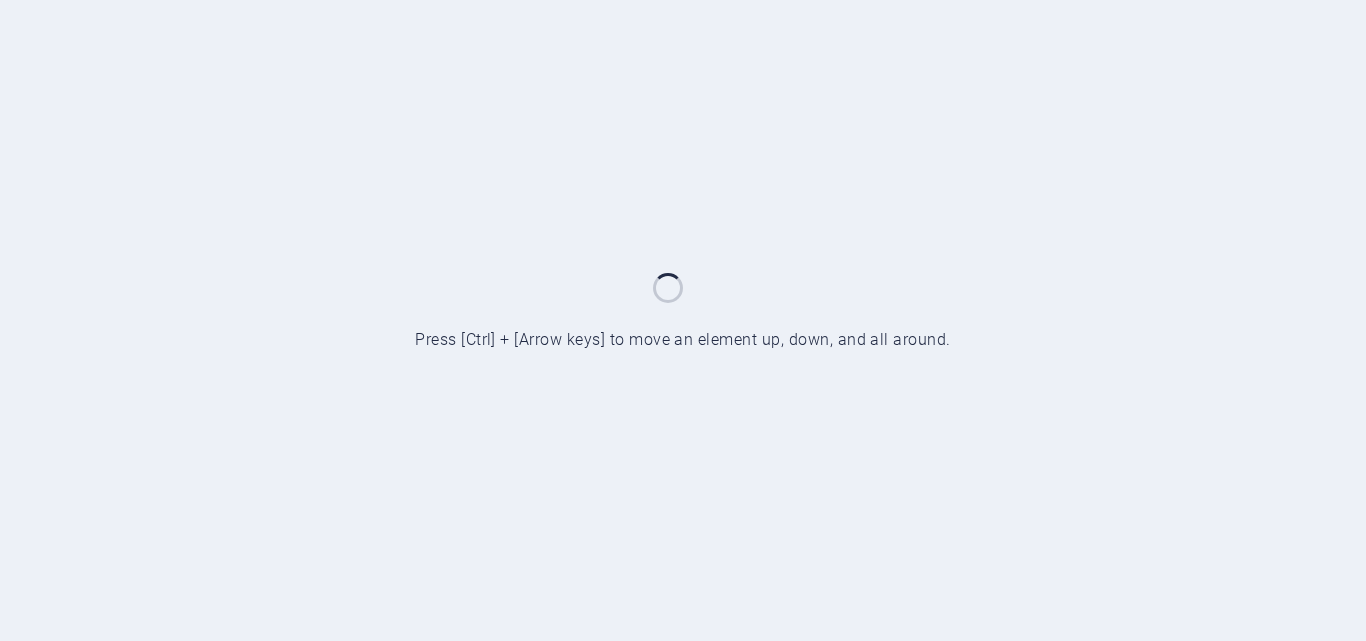 scroll, scrollTop: 0, scrollLeft: 0, axis: both 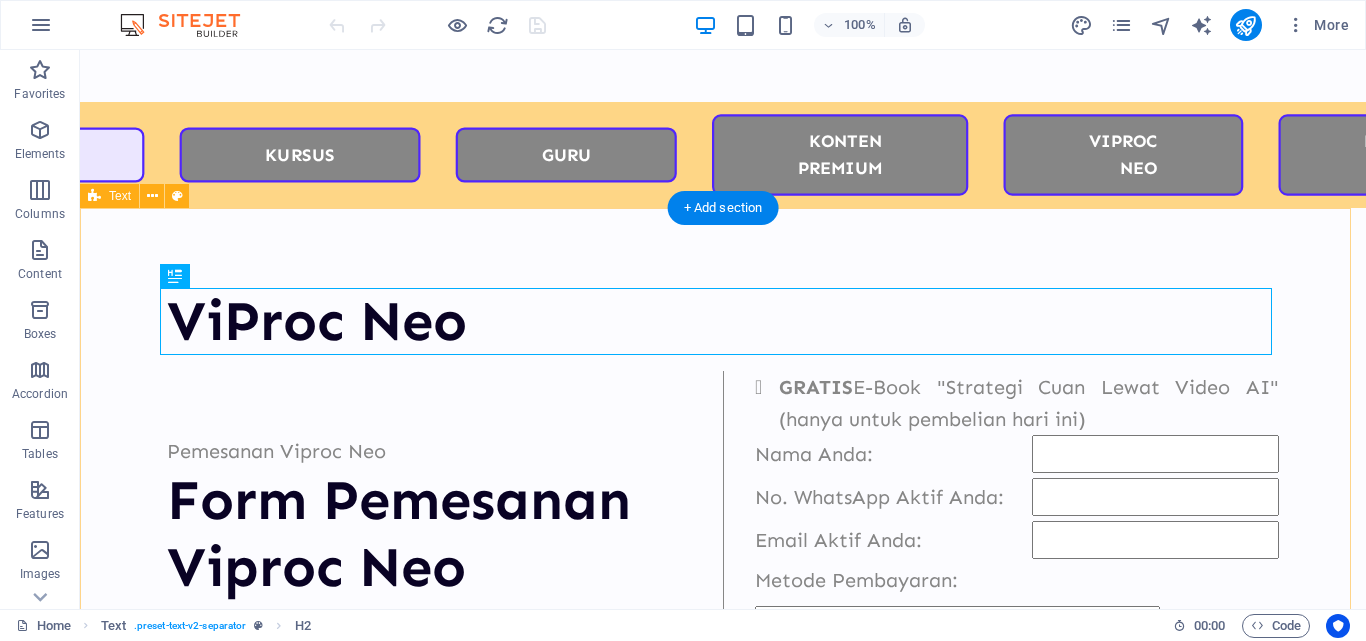 click on "ViProc Neo
Pemesanan Viproc Neo
Form Pemesanan Viproc Neo
PENTING:  Pastikan No. WhatsApp dan [EMAIL] Anda aktif untuk menerima aksesnya.
Yang Anda Dapatkan:
Akses Tools Viproc Neo Selamanya
Sekali bayar, tanpa berlangganan.
Fitur pembaruan gratis di masa depan
Grup Dukungan Telegram
Dukungan Khusus dari saya pribadi melalui WhatsApp
GRATIS  E-Book "Strategi Cuan Lewat Video AI" (hanya untuk pembelian hari ini)
[NAME]:
No. WhatsApp Aktif Anda:
[EMAIL]:
Metode Pembayaran:
-- Pilih Metode --
Transfer Bank
Rekening Virtual Bank Syariah Indonesia
Rekening Virtual Bank Sultra
Bank Mandiri
OVO
DANA
RINCIAN PESANAN:
Produk:  Viproc Neo - Video Alat AI
Harga Normal:  Rp399.000
Harga Promo:  Rp79.000
Kode Unik: Rp0
Total: Rp79.000
Kirim Sekarang via WhatsApp" at bounding box center (723, 589) 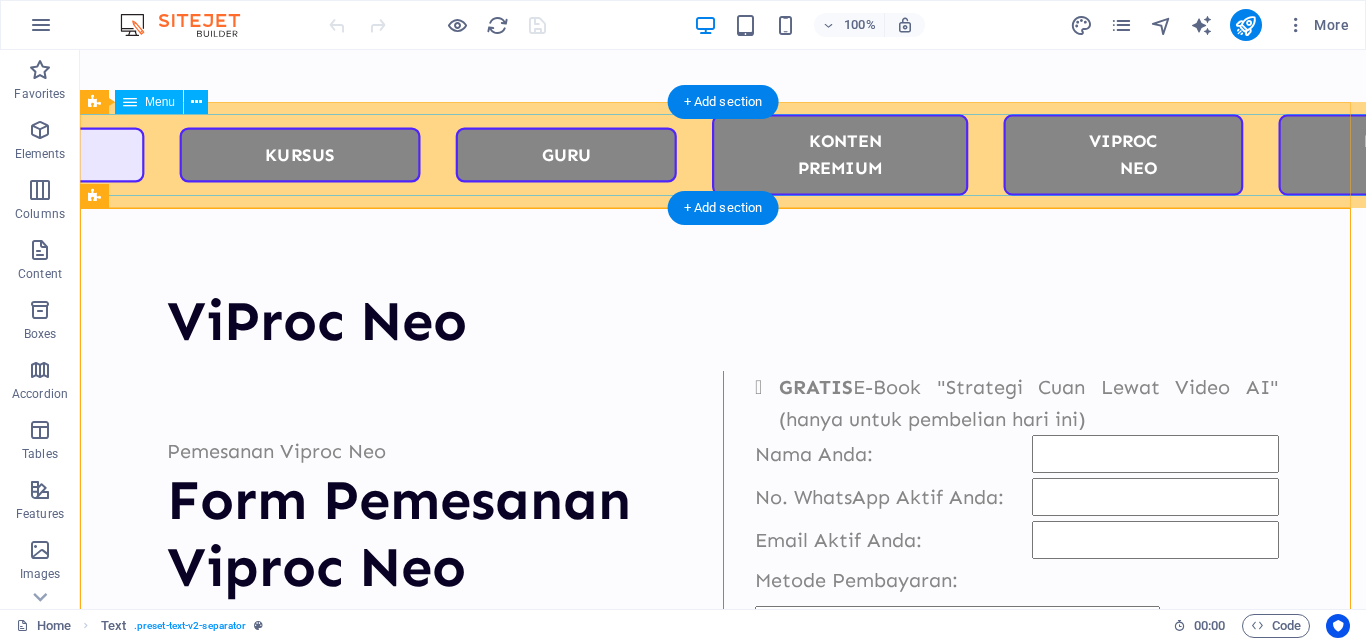 click on "Rumah Kursus Guru Konten Premium ViProc Neo Hubungi kami" at bounding box center (723, 154) 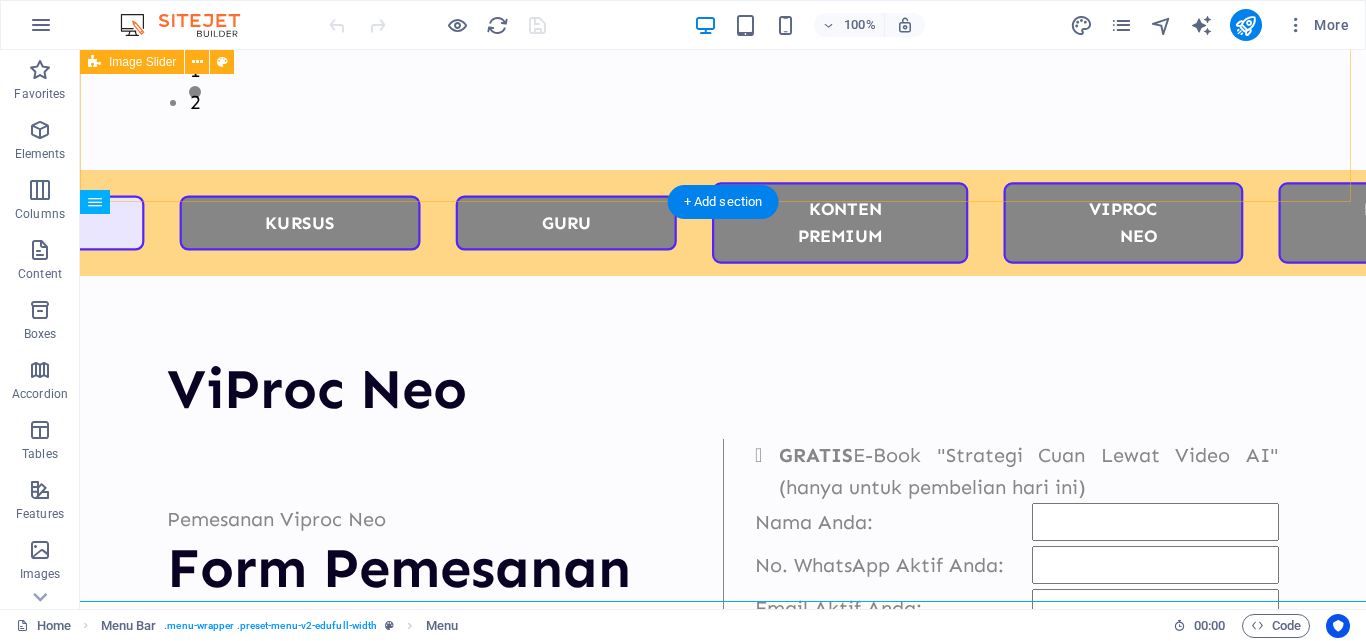 scroll, scrollTop: 783, scrollLeft: 0, axis: vertical 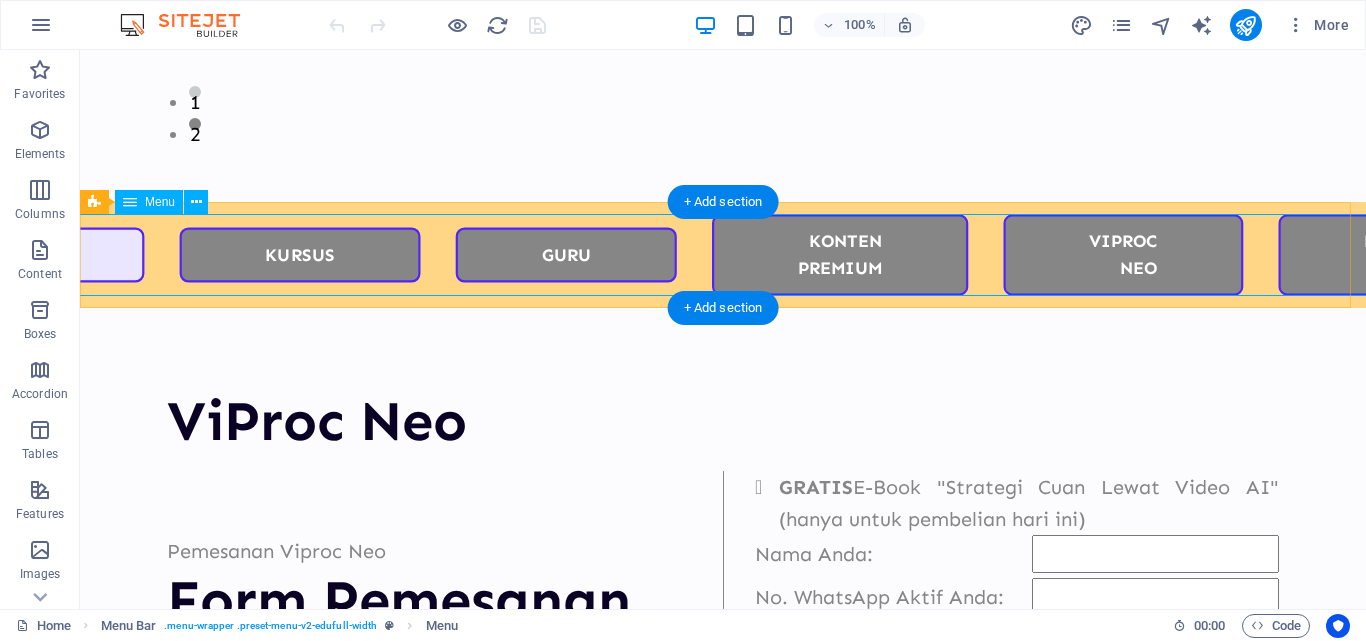 click on "Rumah Kursus Guru Konten Premium ViProc Neo Hubungi kami" at bounding box center (723, 254) 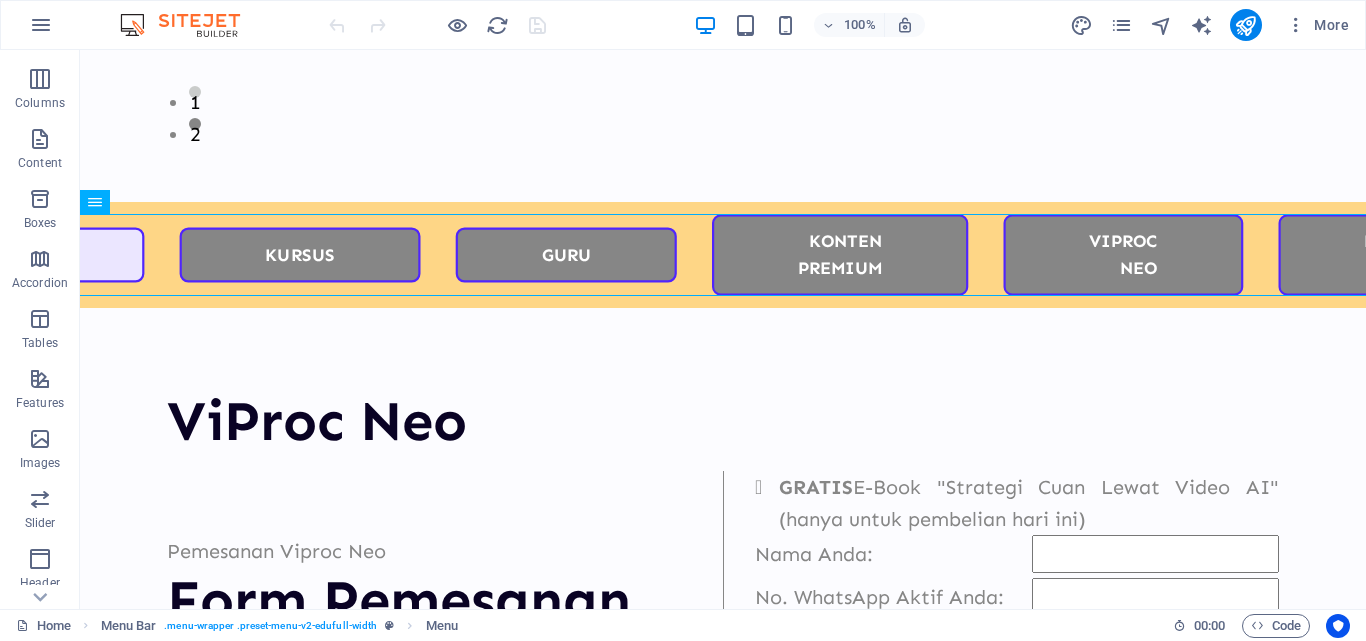 scroll, scrollTop: 200, scrollLeft: 0, axis: vertical 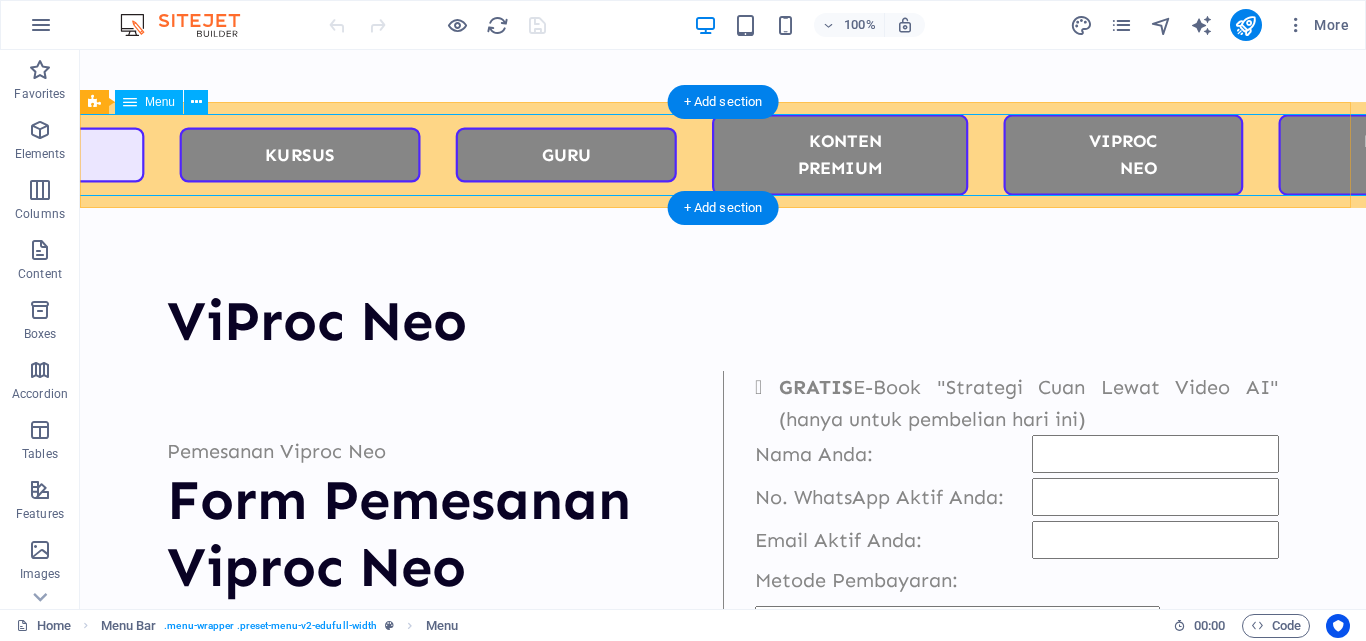 click on "Rumah Kursus Guru Konten Premium ViProc Neo Hubungi kami" at bounding box center (723, 154) 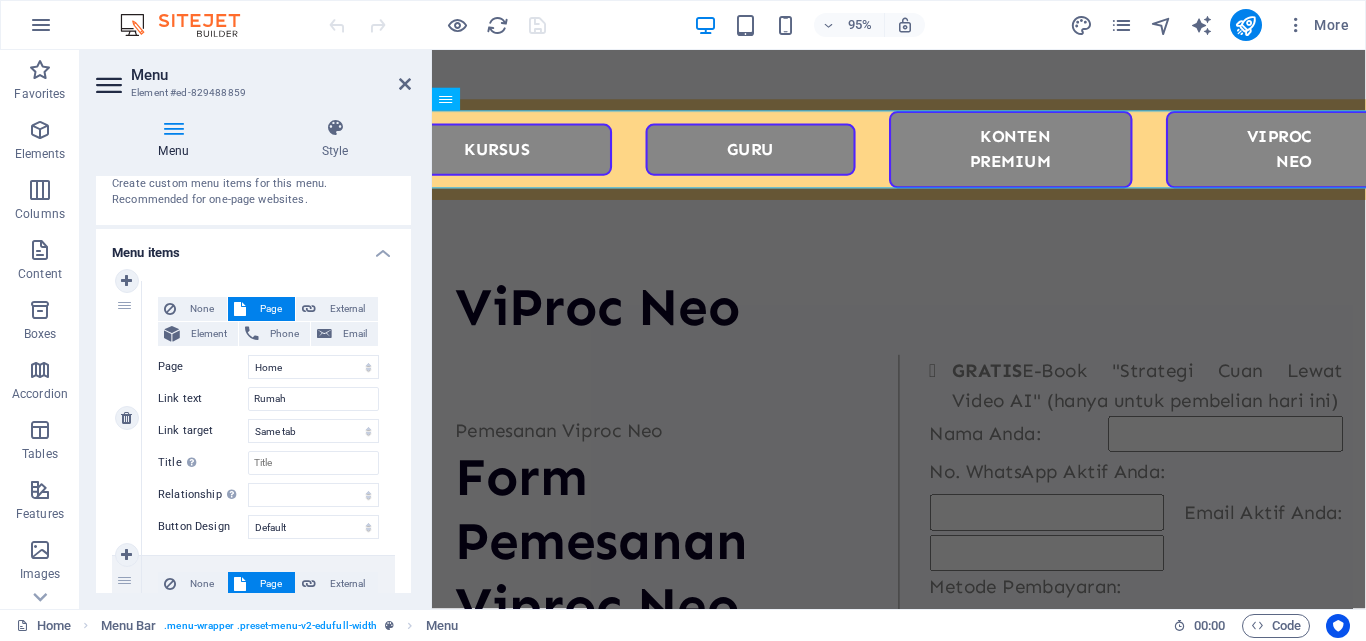 scroll, scrollTop: 100, scrollLeft: 0, axis: vertical 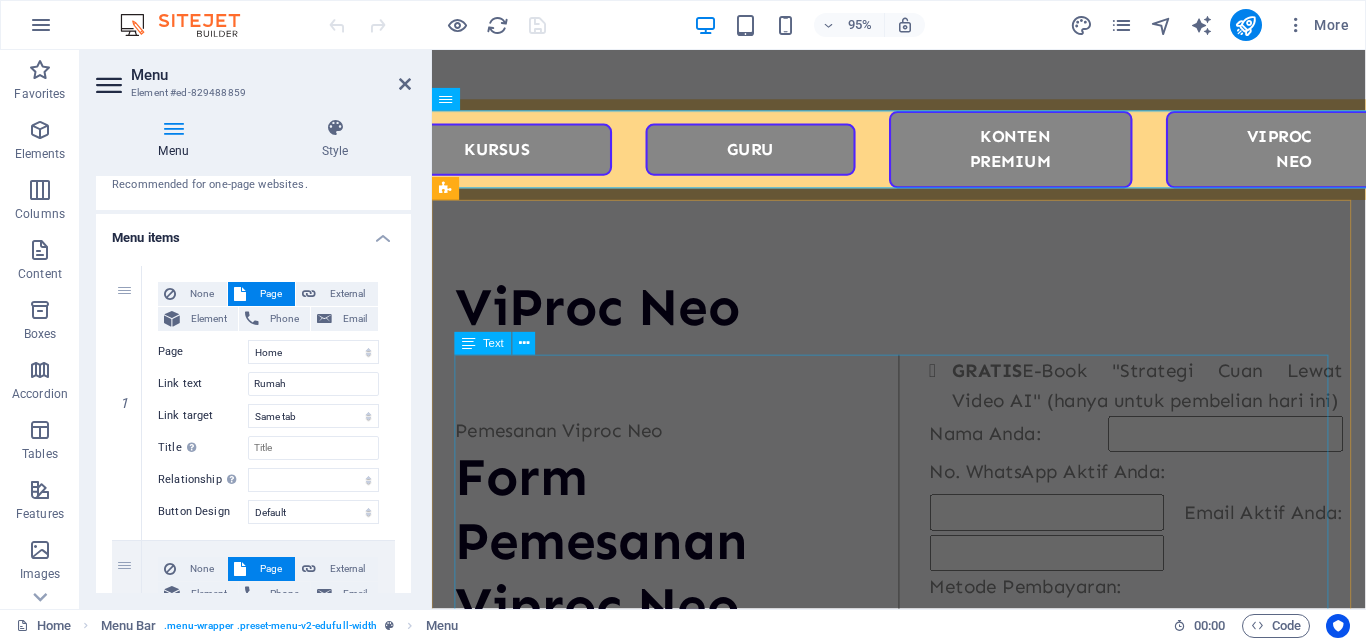 click on "Pemesanan Viproc Neo
Form Pemesanan Viproc Neo
PENTING:  Pastikan No. WhatsApp dan Email Anda aktif untuk menerima aksesnya.
Yang Anda Dapatkan:
Akses Tools Viproc Neo Selamanya
Sekali bayar, tanpa berlangganan.
Fitur pembaruan gratis di masa depan
Grup Dukungan Telegram
Dukungan Khusus dari saya pribadi melalui WhatsApp
GRATIS  E-Book "Strategi Cuan Lewat Video AI" (hanya untuk pembelian hari ini)
Nama Anda:
No. WhatsApp Aktif Anda:
Email Aktif Anda:
Metode Pembayaran:
-- Pilih Metode --
Transfer Bank
Rekening Virtual Bank Syariah Indonesia
Rekening Virtual Bank Sultra
Bank Mandiri
OVO
DANA
RINCIAN PESANAN:
Produk:  Viproc Neo - Video Alat AI
Harga Normal:  Rp399.000
Harga Promo:  Rp79.000
Kode Unik: Rp0
Total: Rp79.000
Kirim Sekarang via WhatsApp" at bounding box center (923, 664) 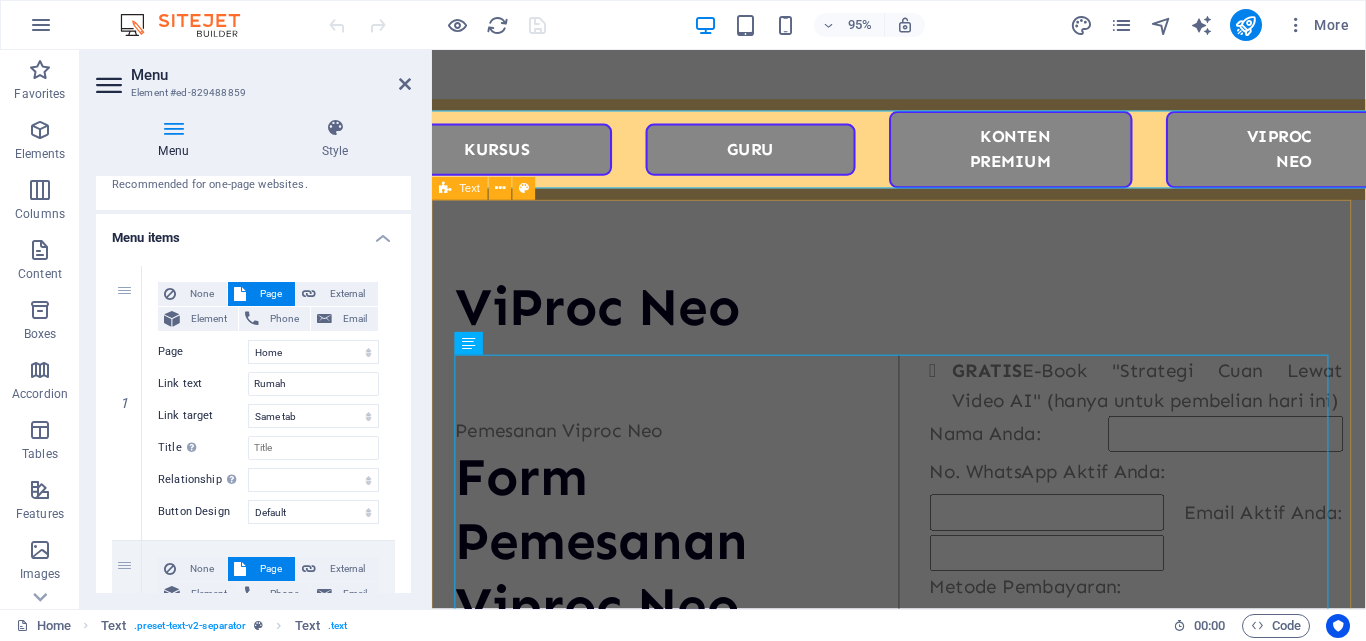click on "ViProc Neo
Pemesanan Viproc Neo
Form Pemesanan Viproc Neo
PENTING:  Pastikan No. WhatsApp dan Email Anda aktif untuk menerima aksesnya.
Yang Anda Dapatkan:
Akses Tools Viproc Neo Selamanya
Sekali bayar, tanpa berlangganan.
Fitur pembaruan gratis di masa depan
Grup Dukungan Telegram
Dukungan Khusus dari saya pribadi melalui WhatsApp
GRATIS  E-Book "Strategi Cuan Lewat Video AI" (hanya untuk pembelian hari ini)
Nama Anda:
No. WhatsApp Aktif Anda:
Email Aktif Anda:
Metode Pembayaran:
-- Pilih Metode --
Transfer Bank
Rekening Virtual Bank Syariah Indonesia
Rekening Virtual Bank Sultra
Bank Mandiri
OVO
DANA
RINCIAN PESANAN:
Produk:  Viproc Neo - Video Alat AI
Harga Normal:  Rp399.000
Harga Promo:  Rp79.000
Kode Unik: Rp0
Total: Rp79.000
Kirim Sekarang via WhatsApp" at bounding box center [923, 622] 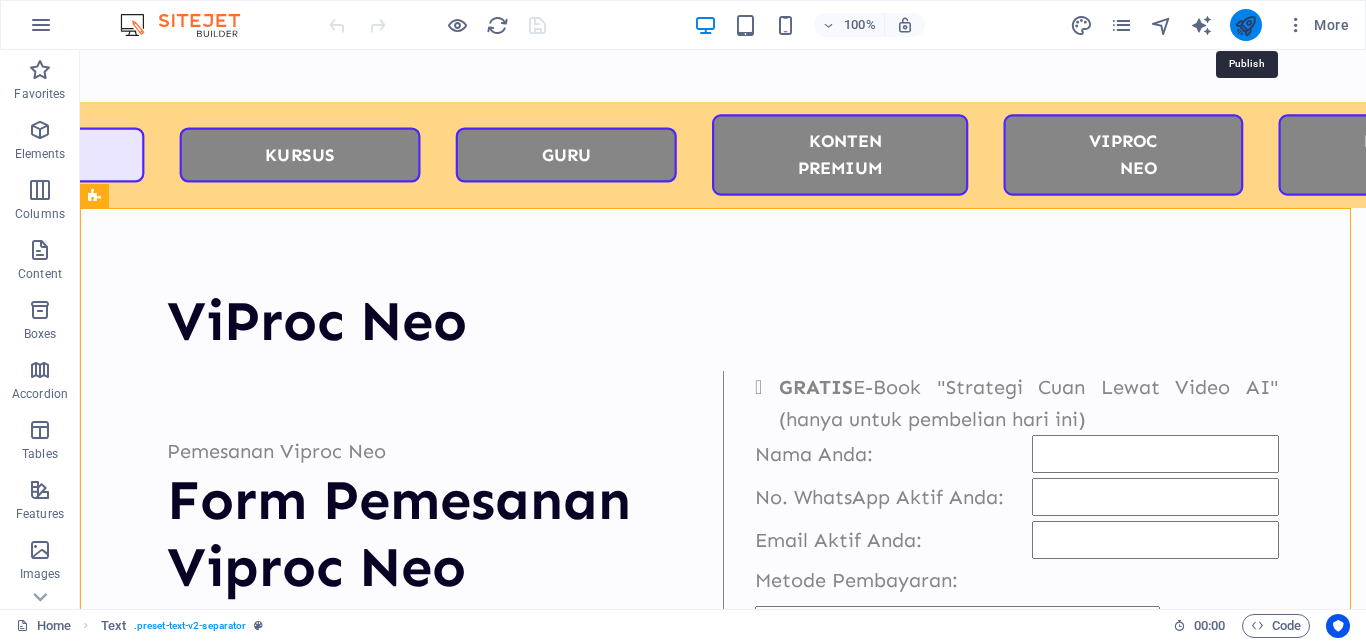 click at bounding box center (1245, 25) 